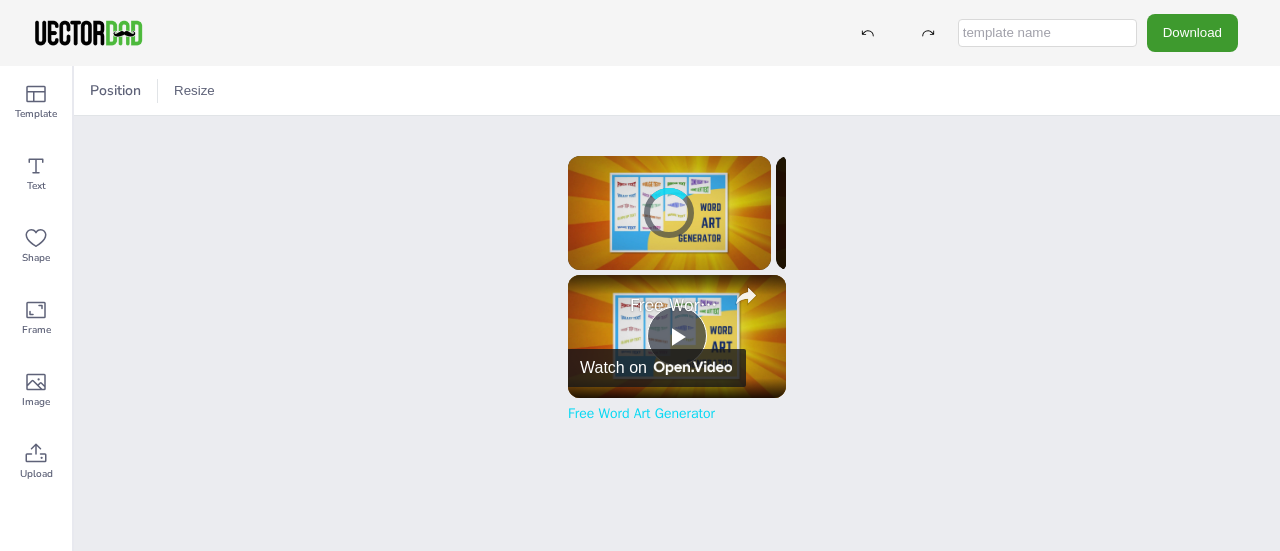 scroll, scrollTop: 0, scrollLeft: 0, axis: both 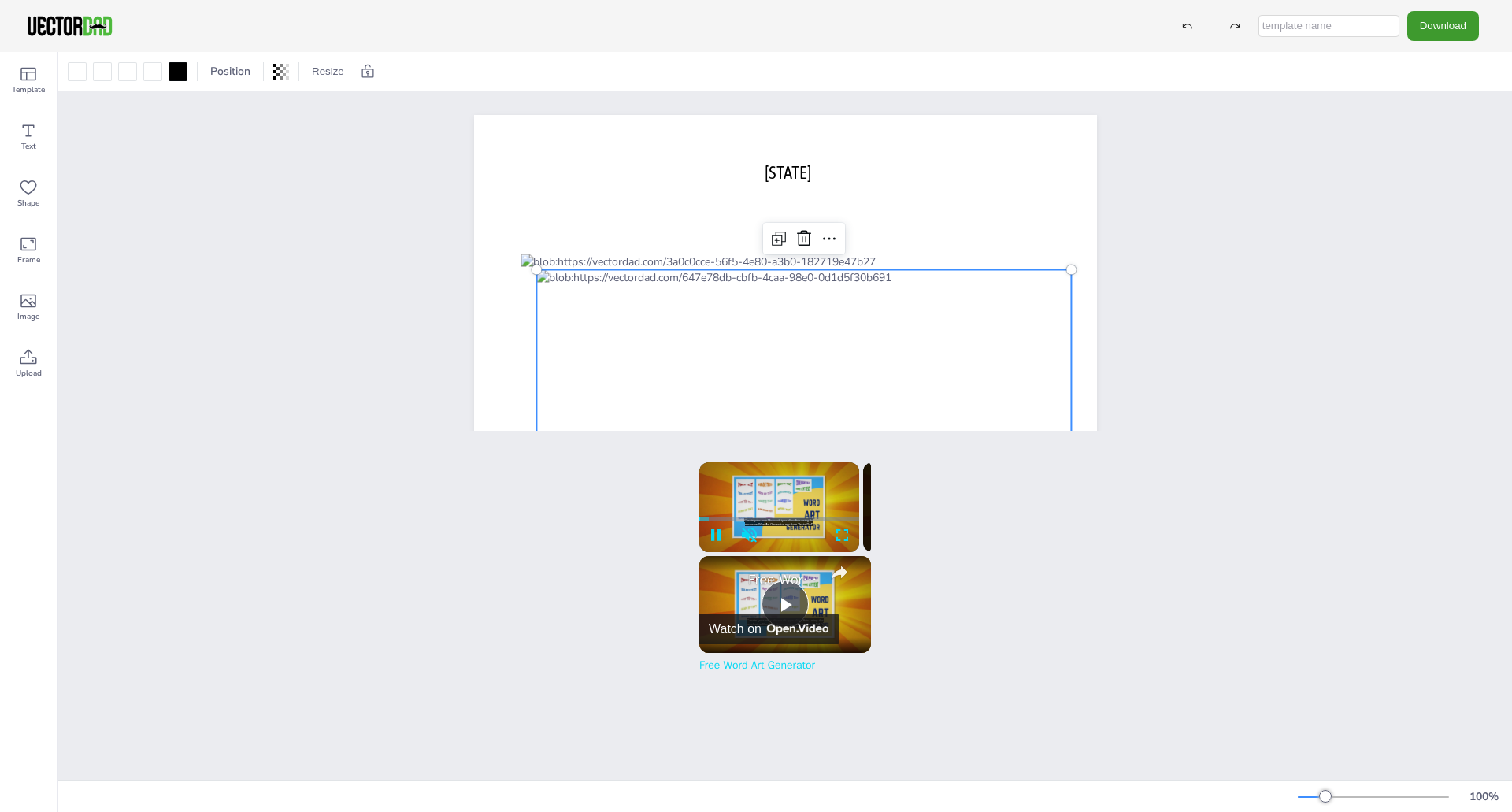 click at bounding box center (804, 372) 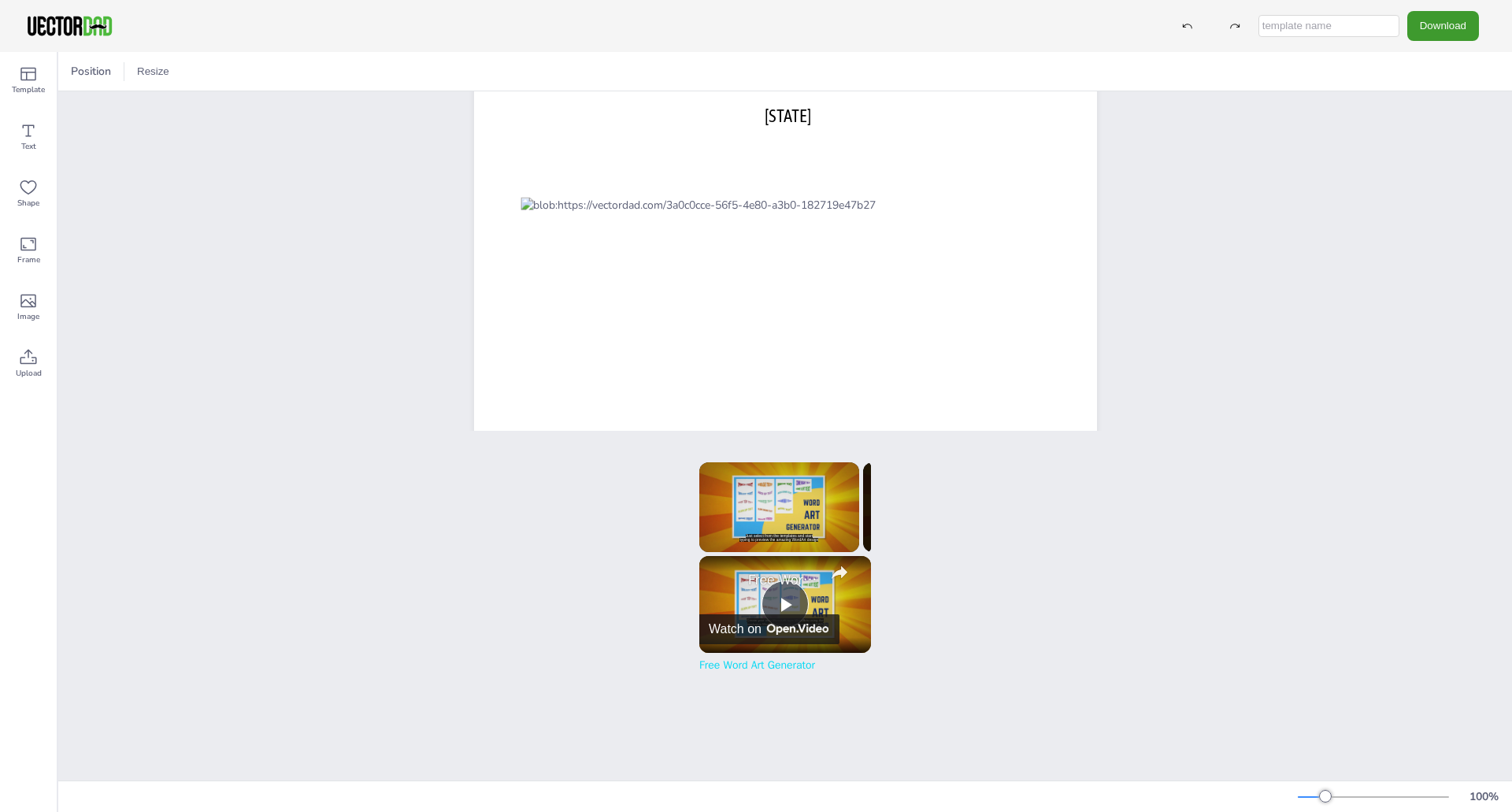 scroll, scrollTop: 42, scrollLeft: 0, axis: vertical 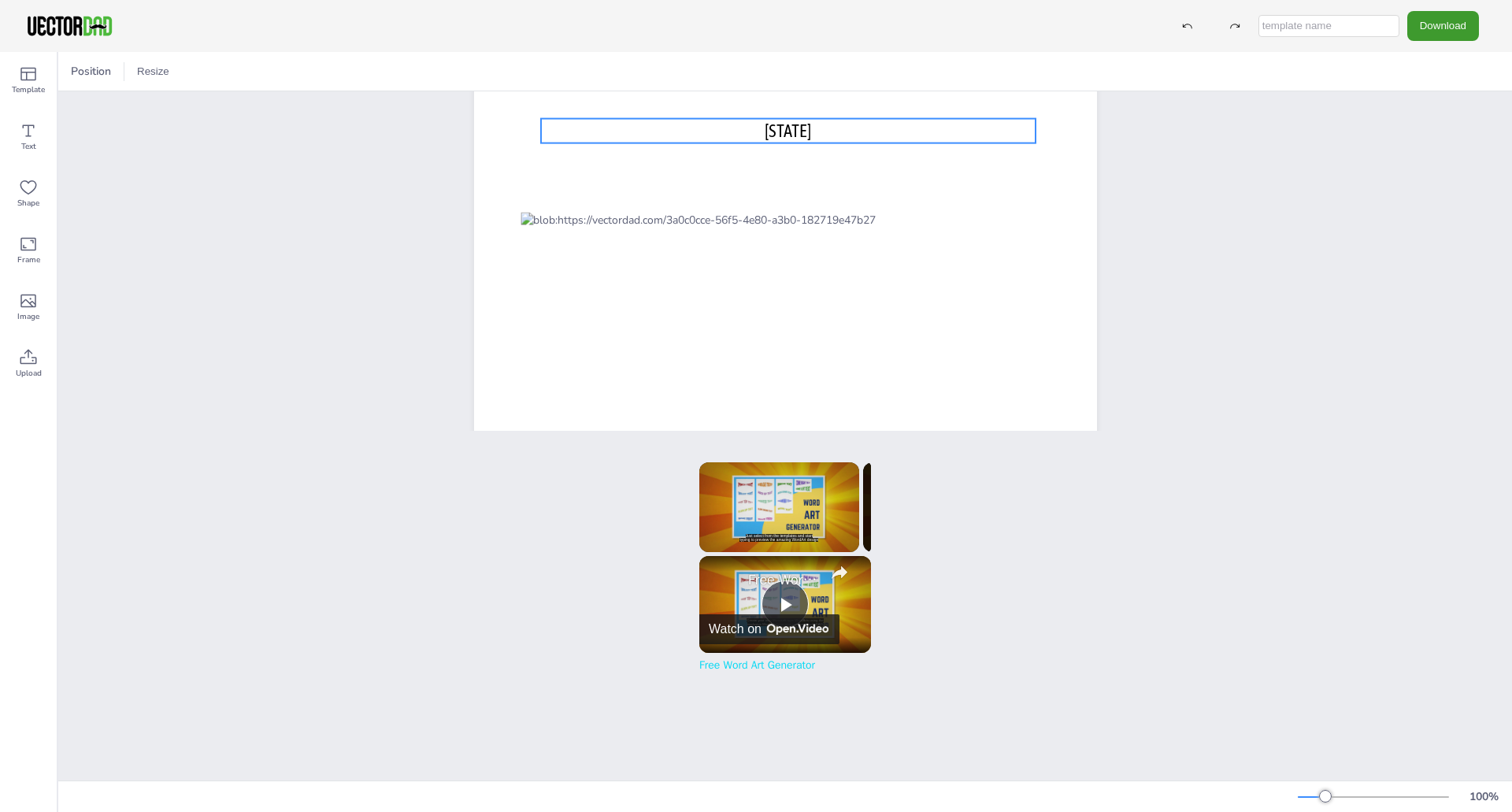 click on "[STATE]" at bounding box center [788, 131] 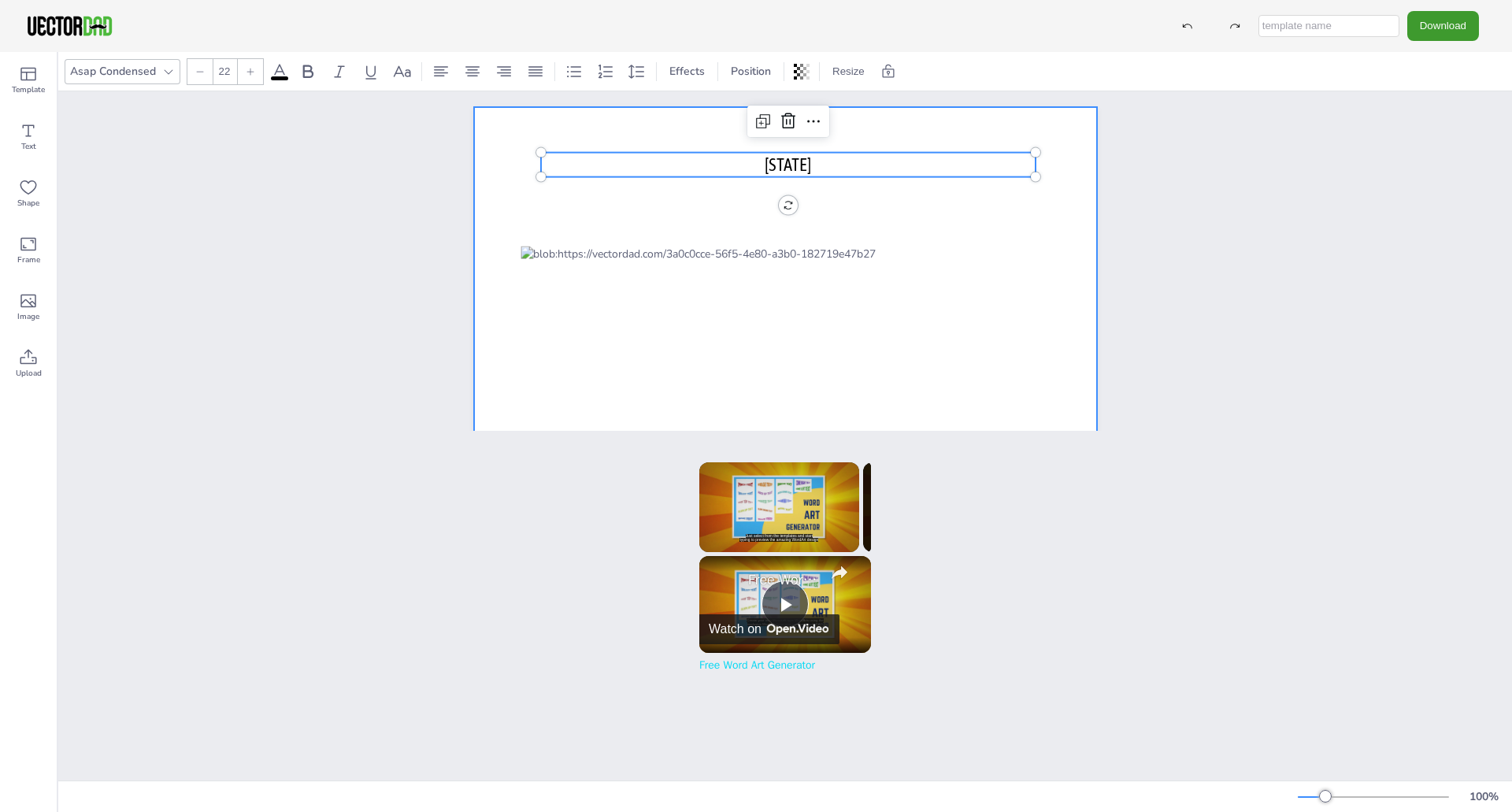 scroll, scrollTop: 0, scrollLeft: 0, axis: both 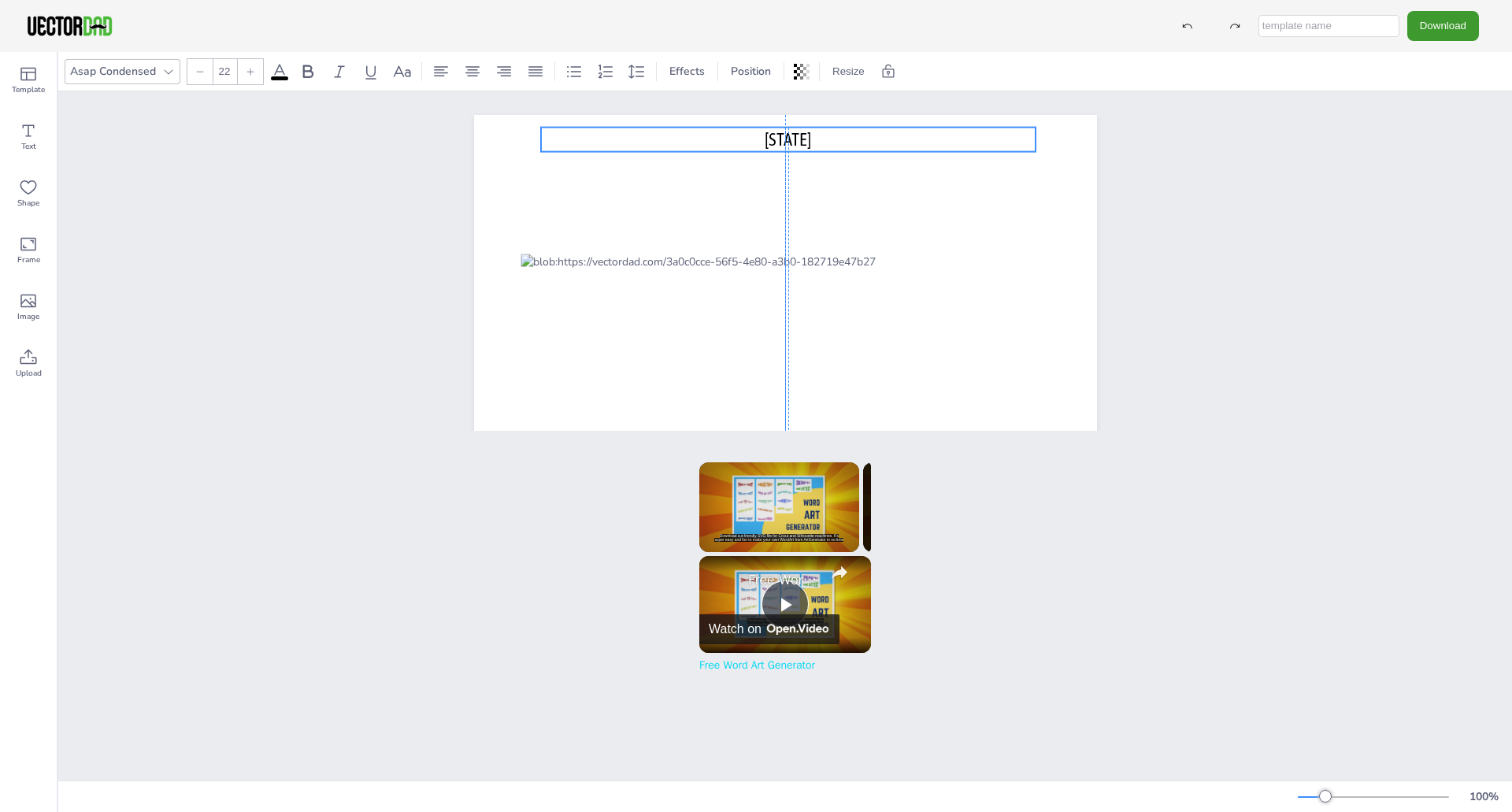 drag, startPoint x: 927, startPoint y: 160, endPoint x: 926, endPoint y: 127, distance: 33.0151 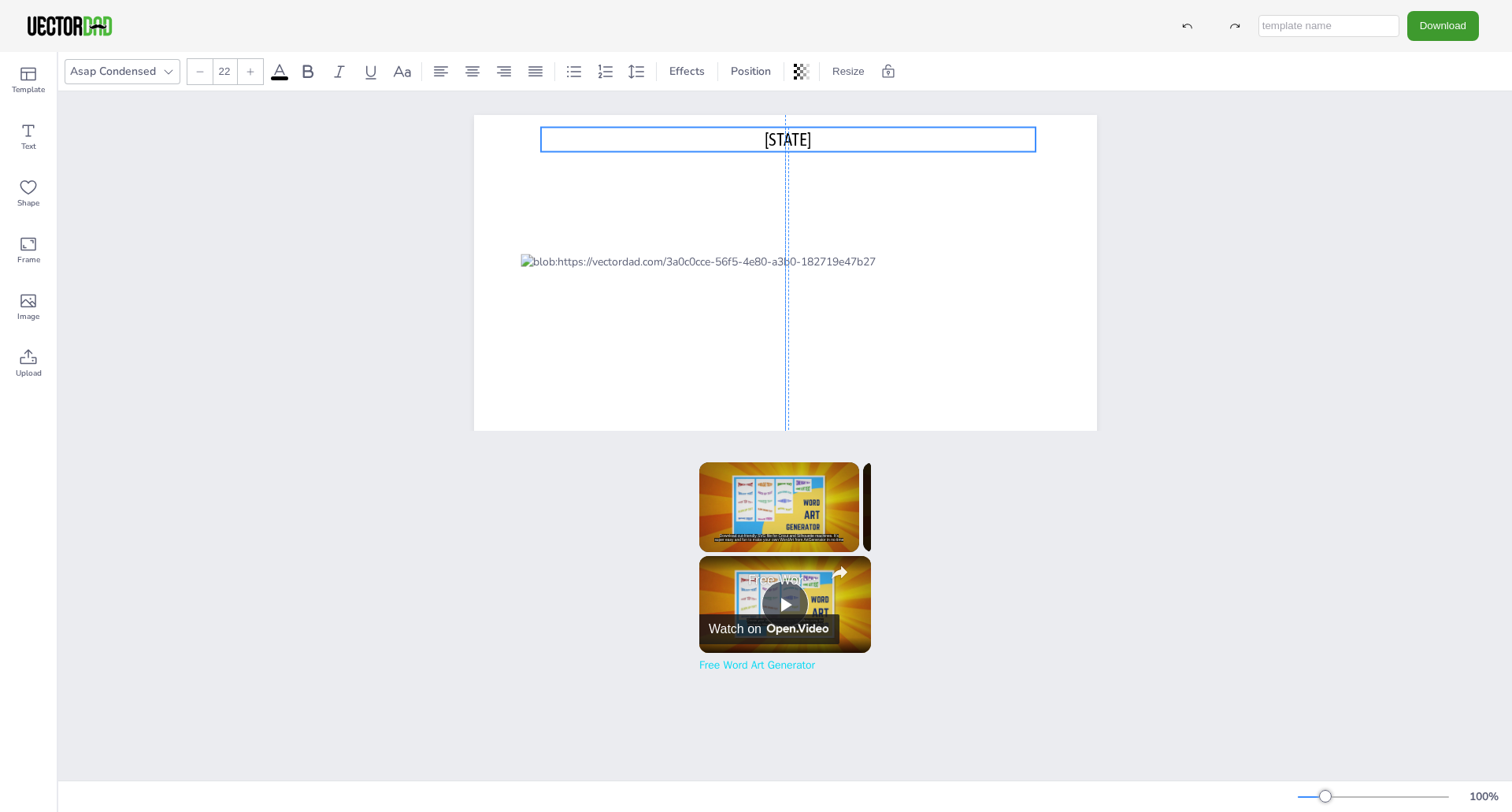 click on "[STATE]" at bounding box center [788, 139] 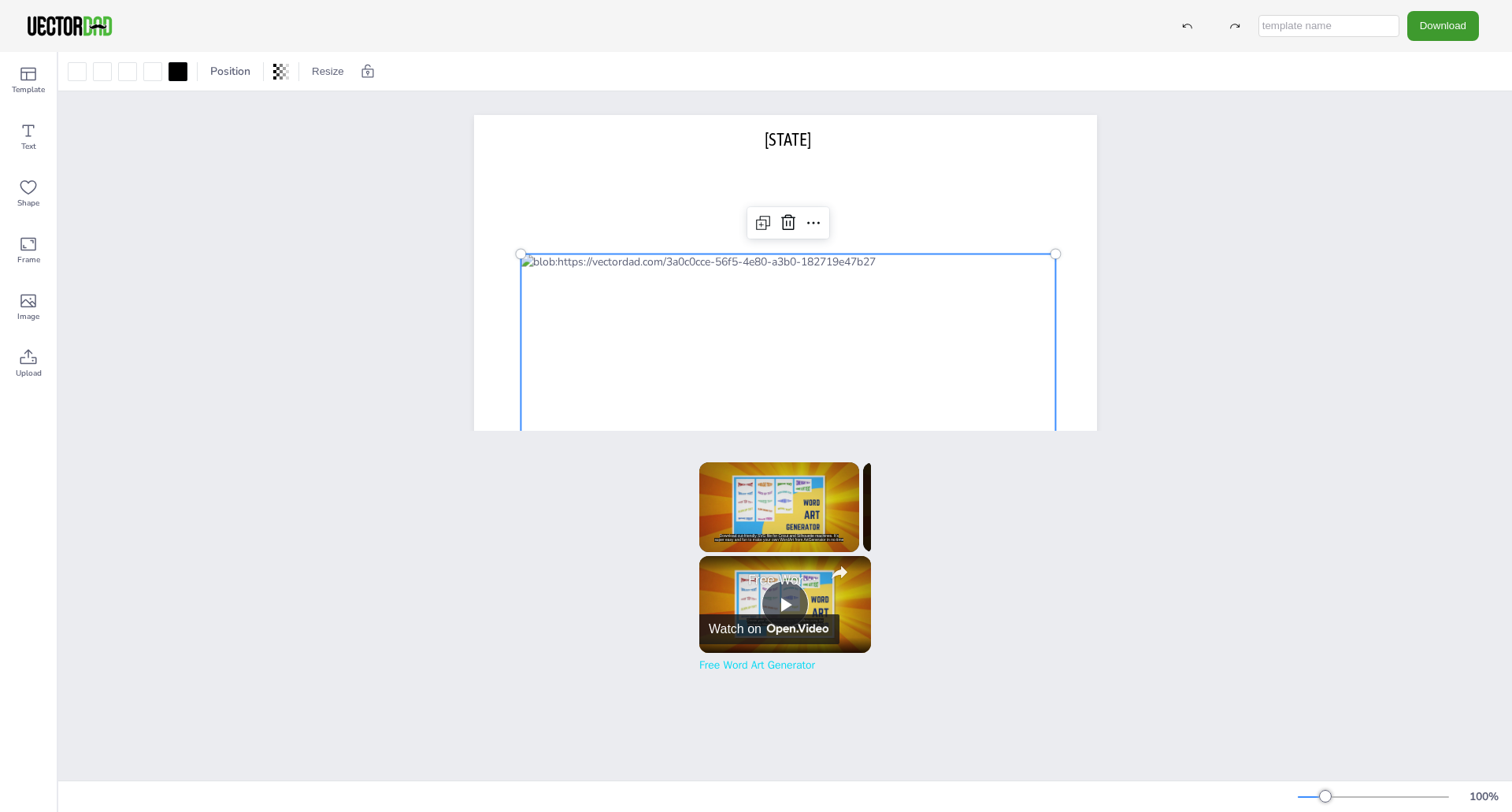 click at bounding box center [788, 356] 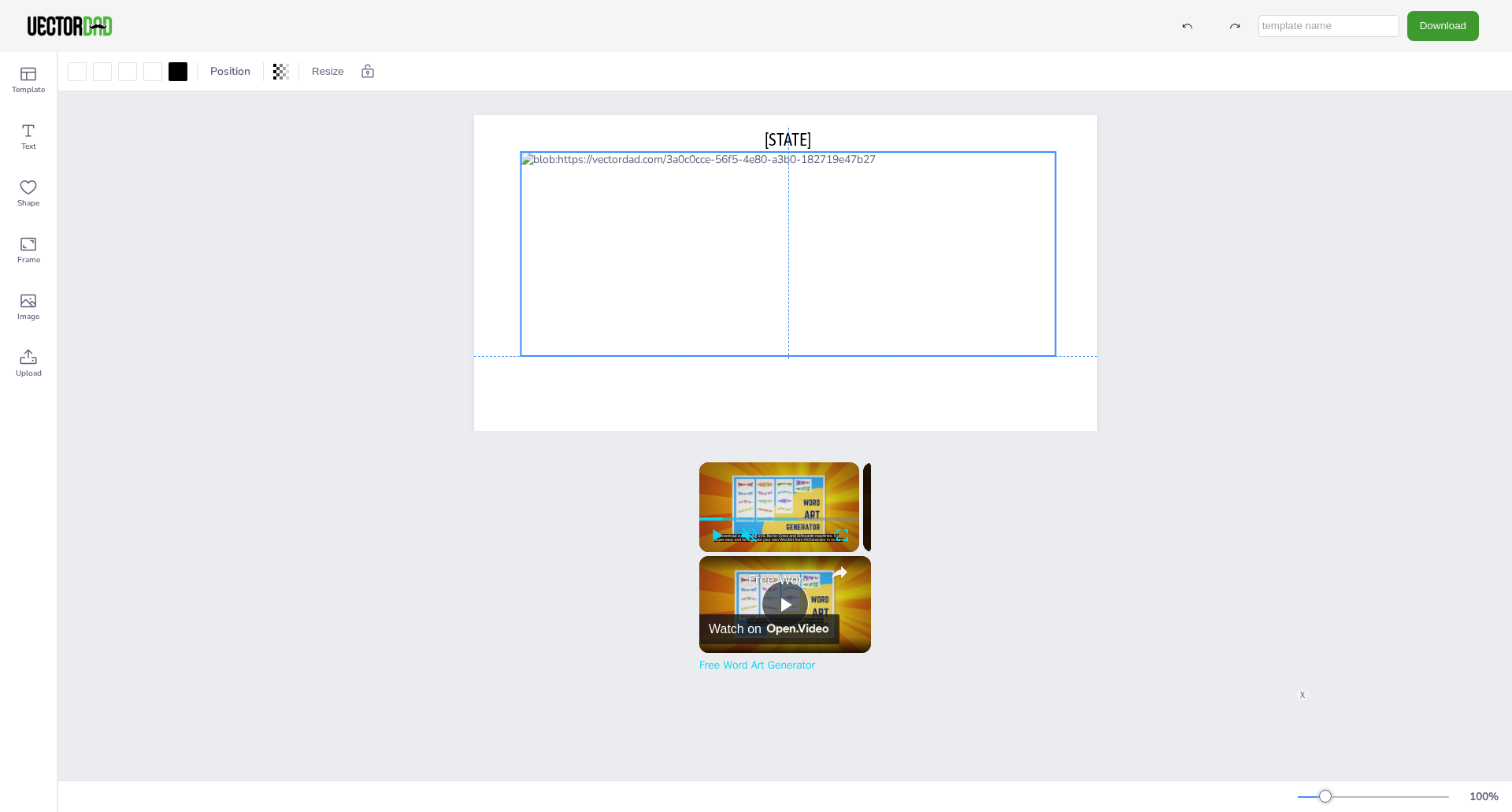 drag, startPoint x: 909, startPoint y: 331, endPoint x: 910, endPoint y: 232, distance: 99.005 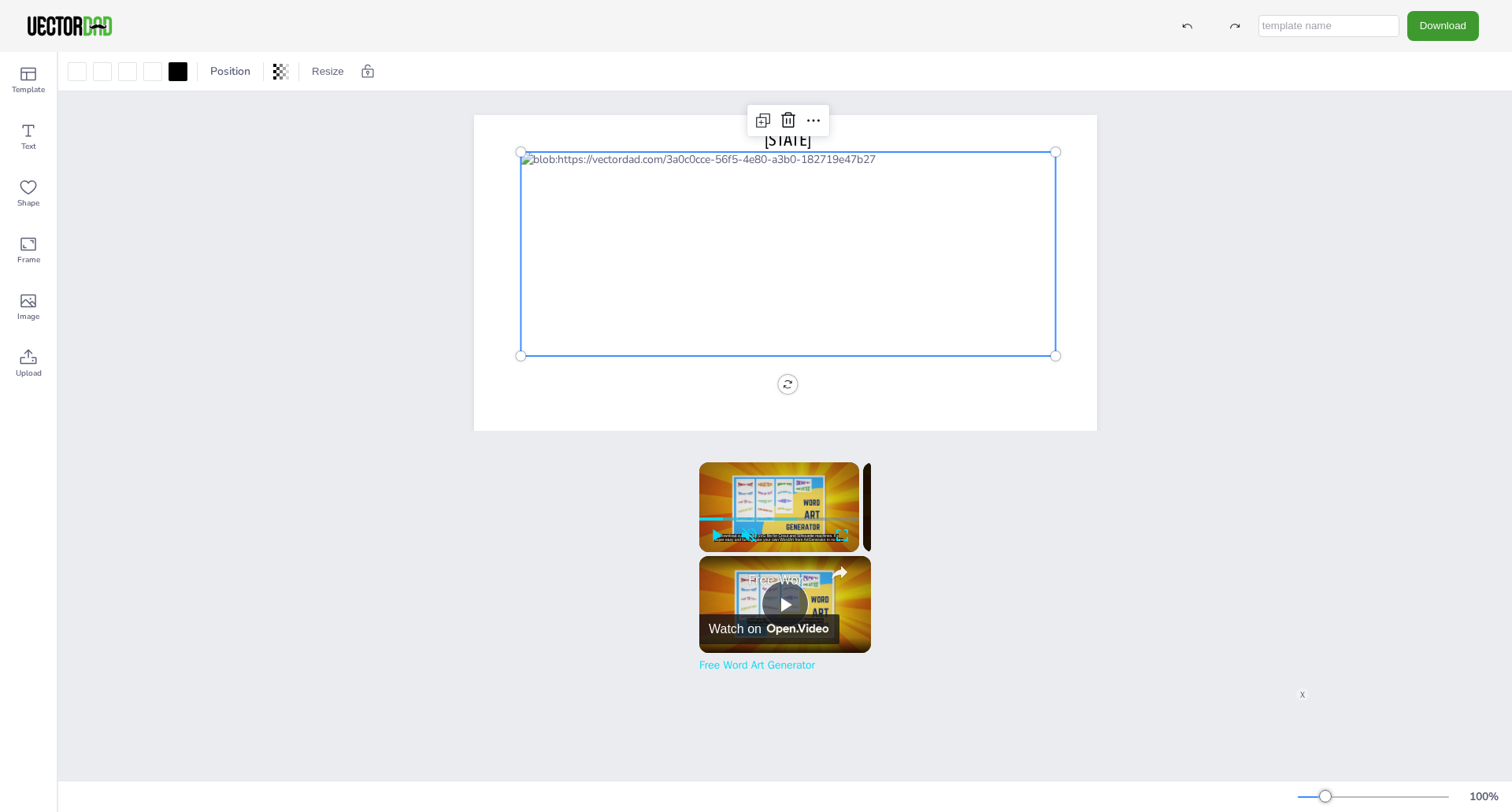 scroll, scrollTop: 202, scrollLeft: 0, axis: vertical 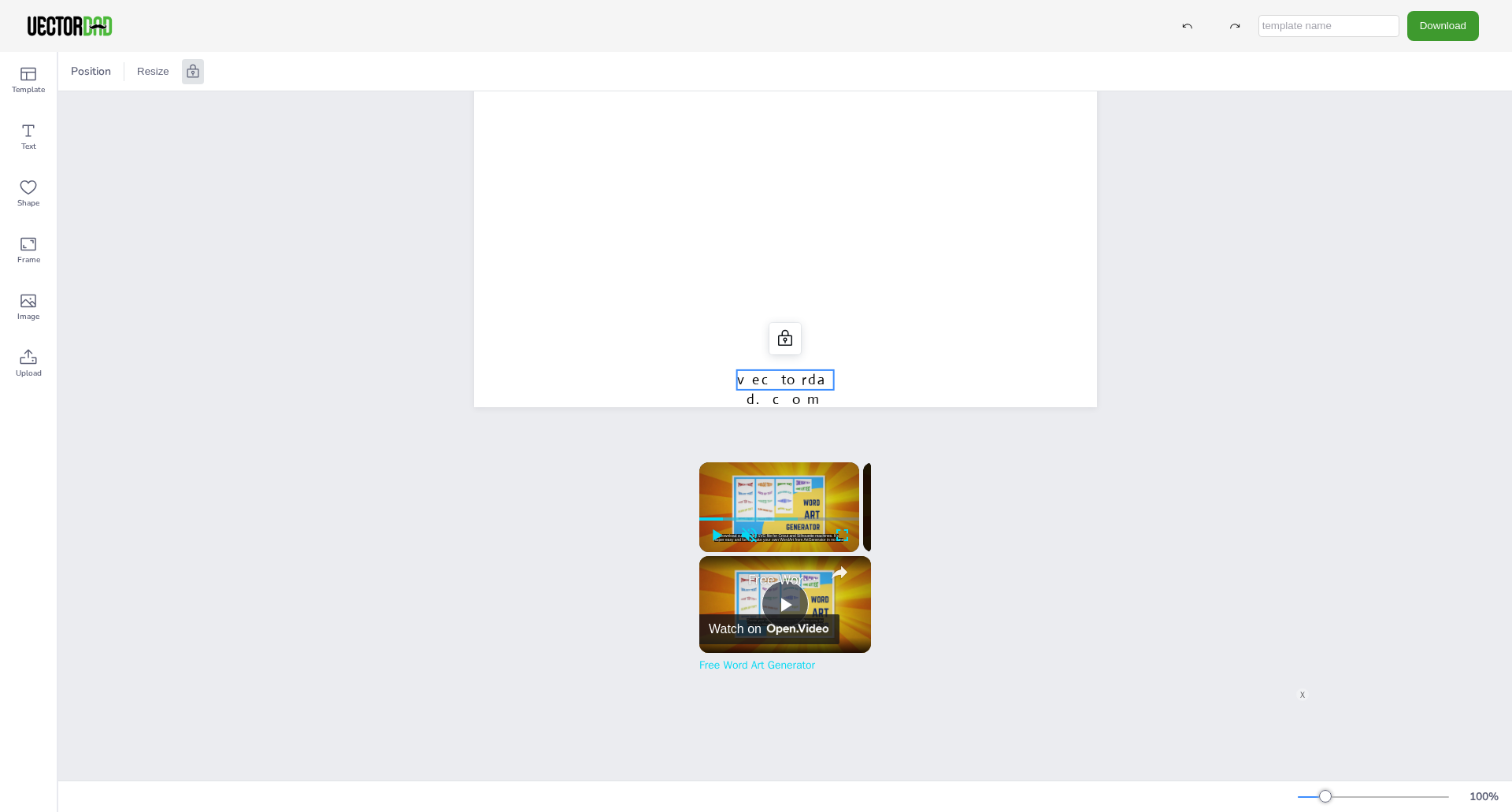 click on "vectordad.com" at bounding box center (784, 389) 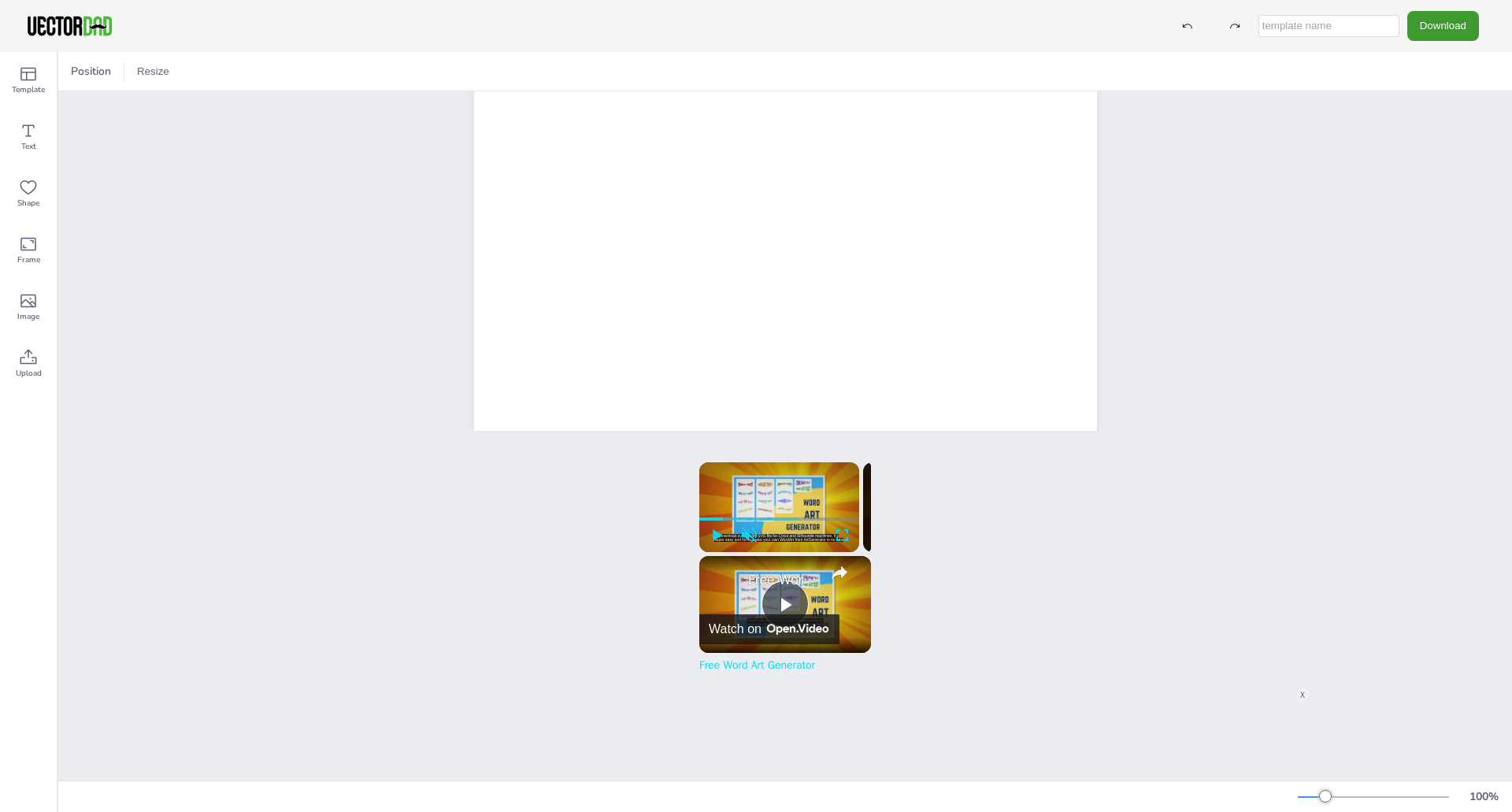 scroll, scrollTop: 0, scrollLeft: 0, axis: both 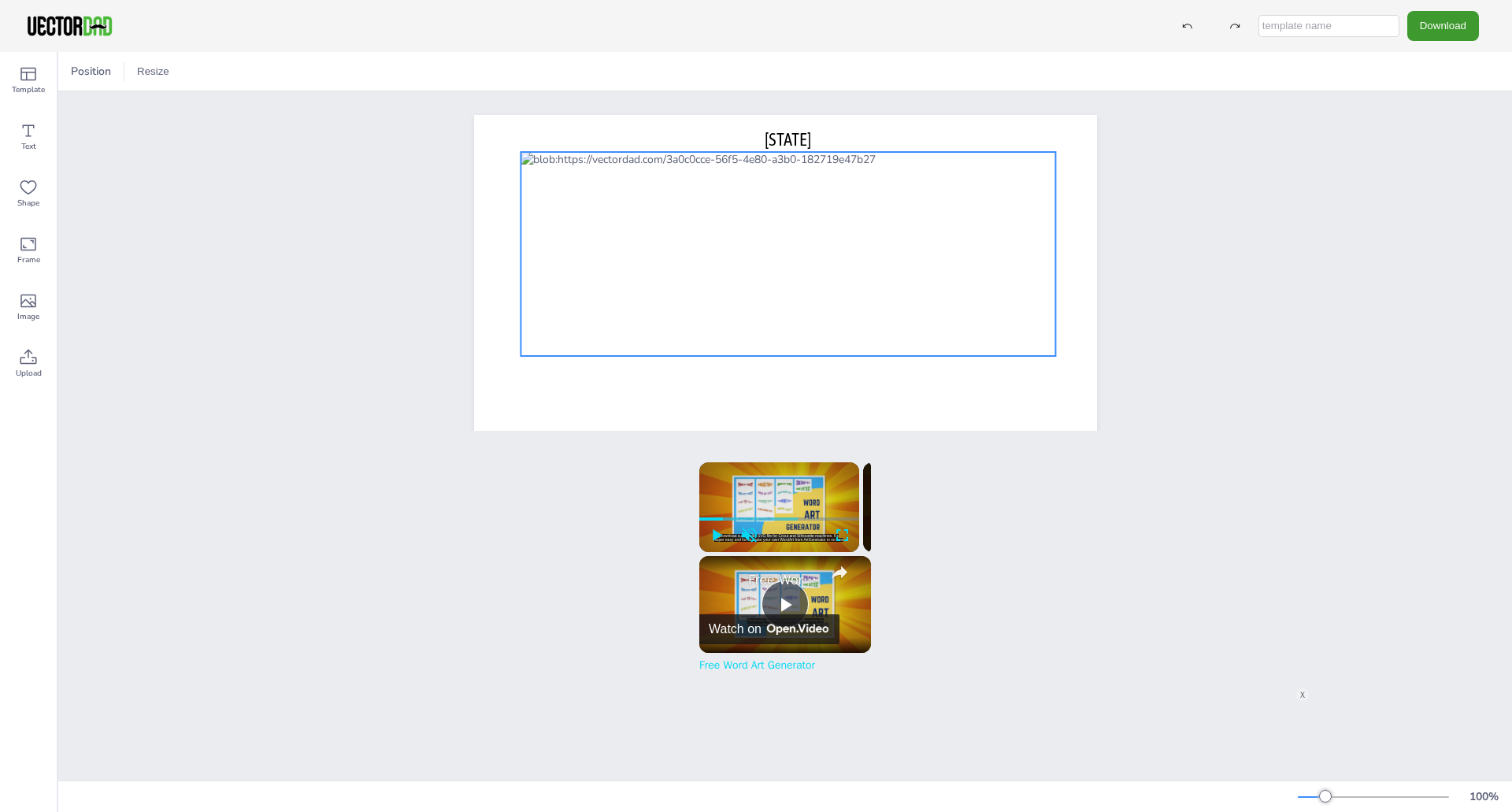 click at bounding box center [788, 254] 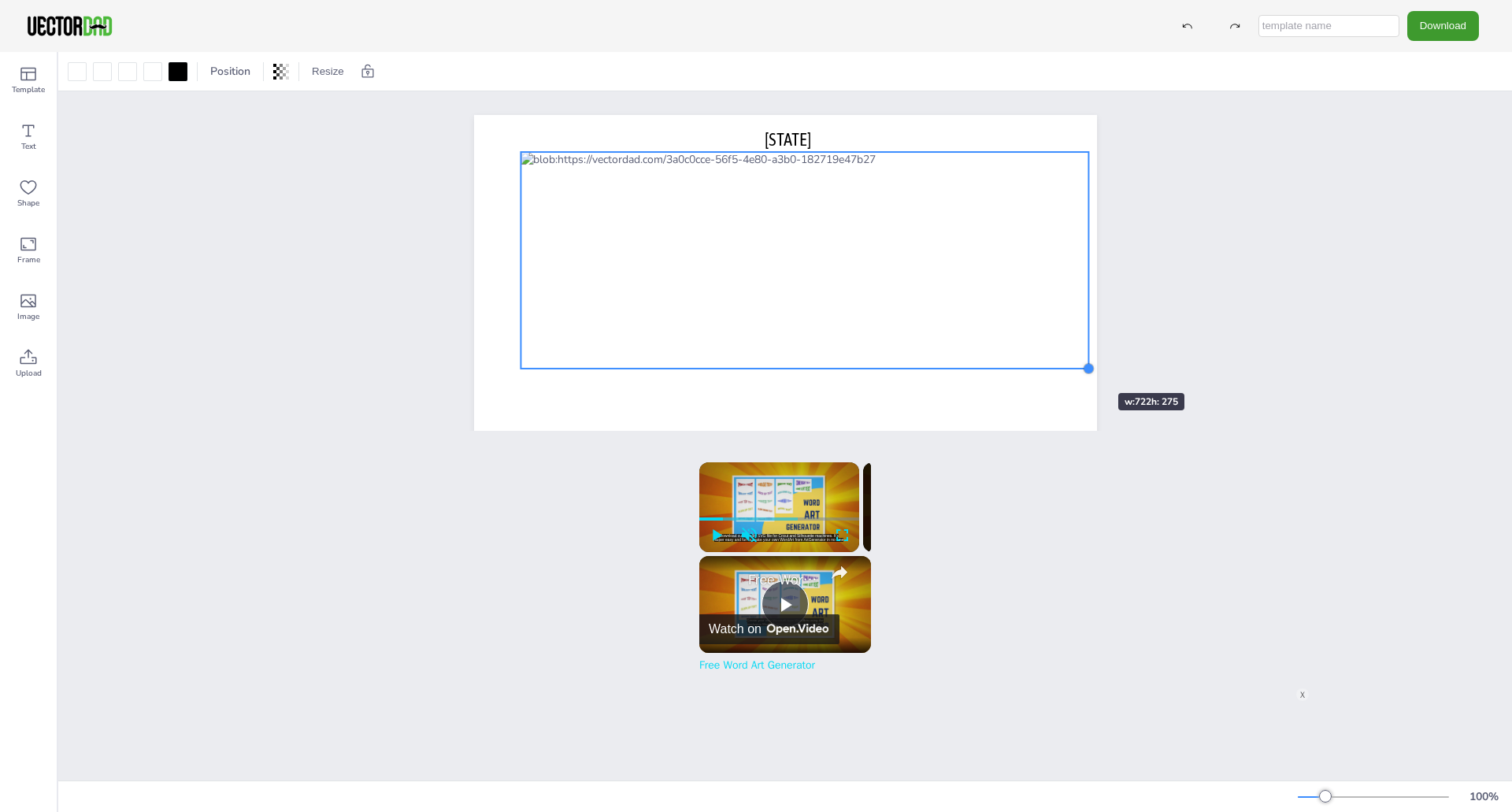 drag, startPoint x: 1050, startPoint y: 352, endPoint x: 1071, endPoint y: 365, distance: 24.69818 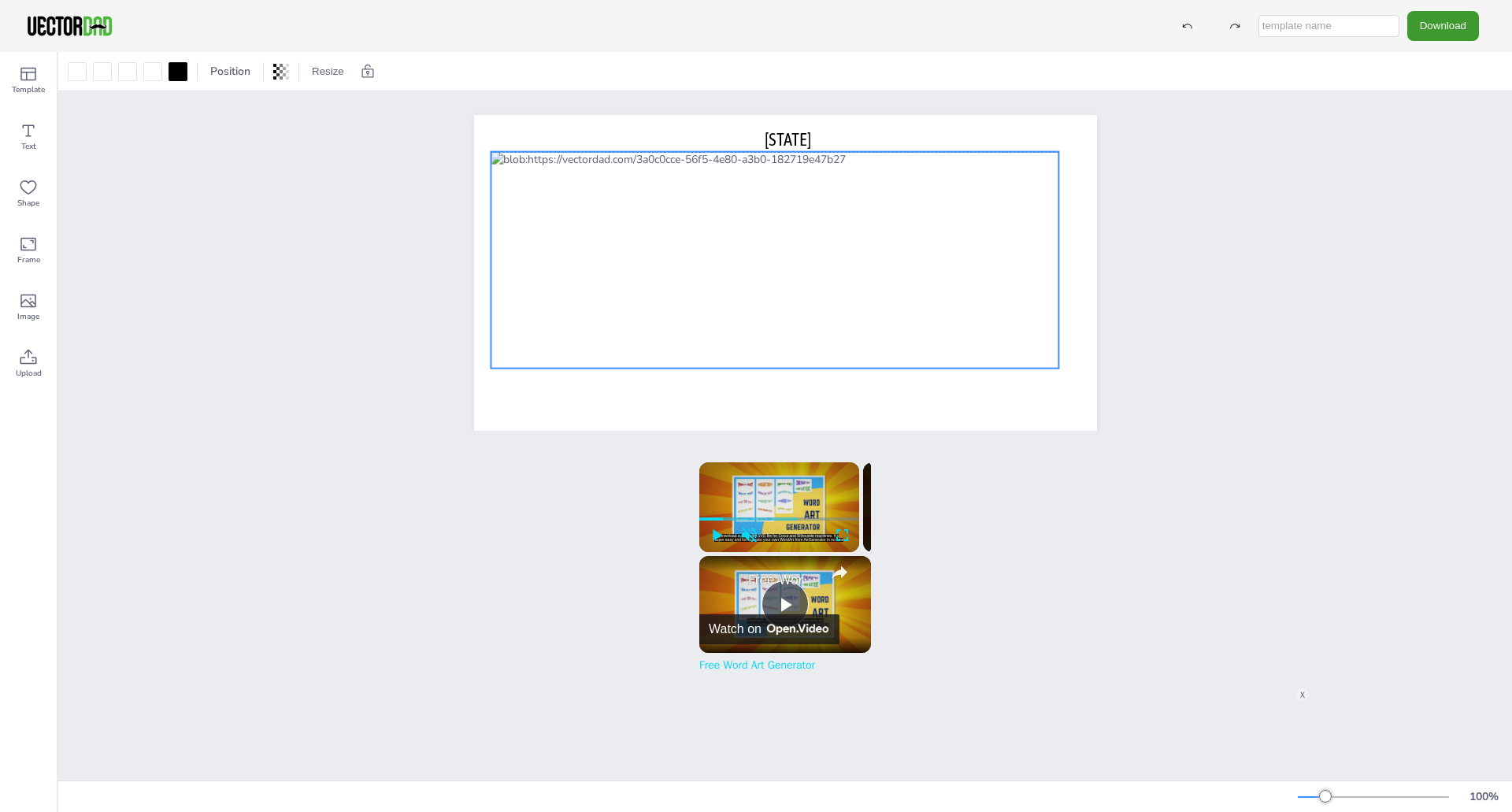 drag, startPoint x: 966, startPoint y: 287, endPoint x: 936, endPoint y: 287, distance: 30 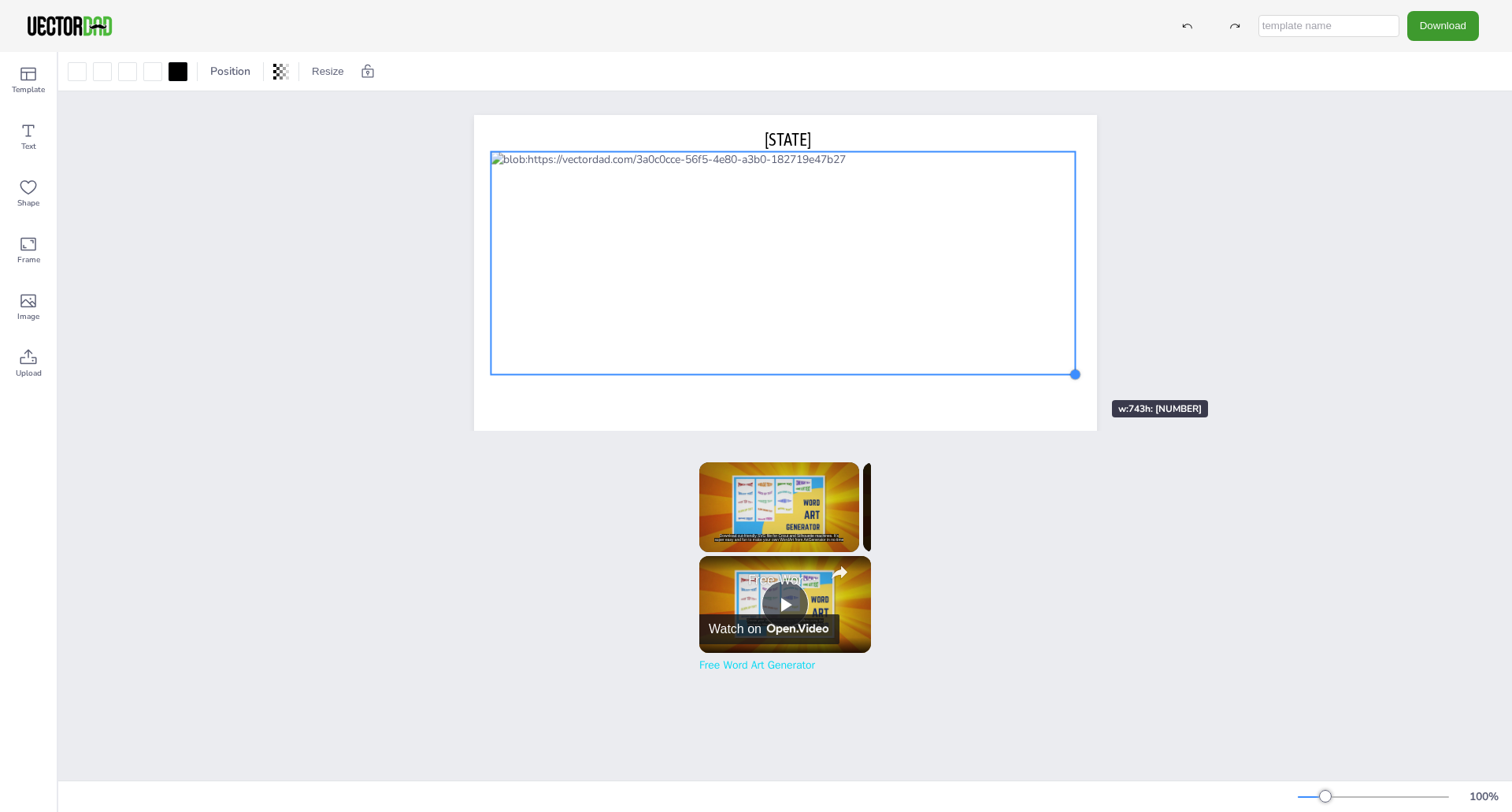 drag, startPoint x: 1053, startPoint y: 365, endPoint x: 1065, endPoint y: 372, distance: 14 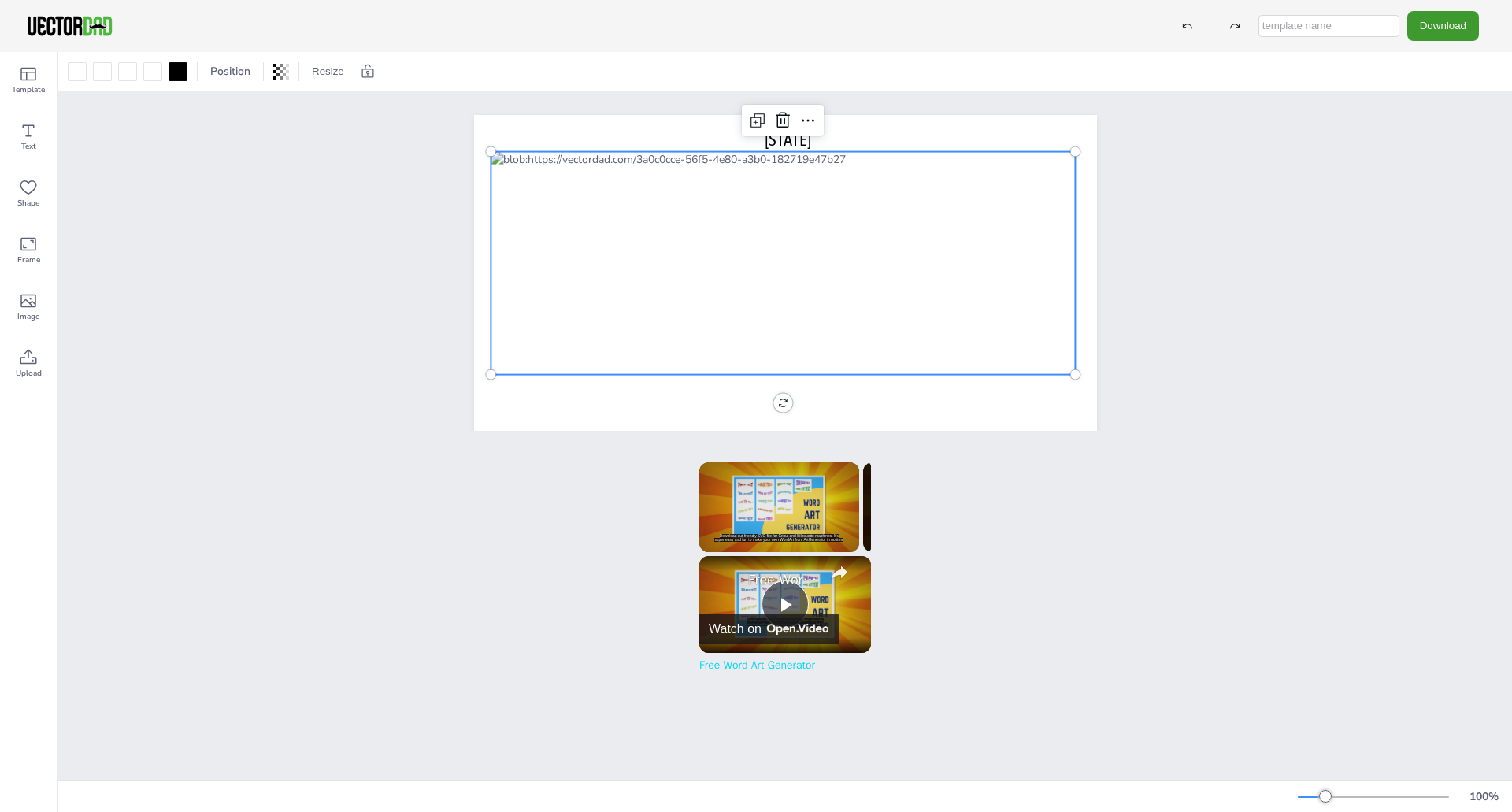 click on "[STATE]" at bounding box center (785, 356) 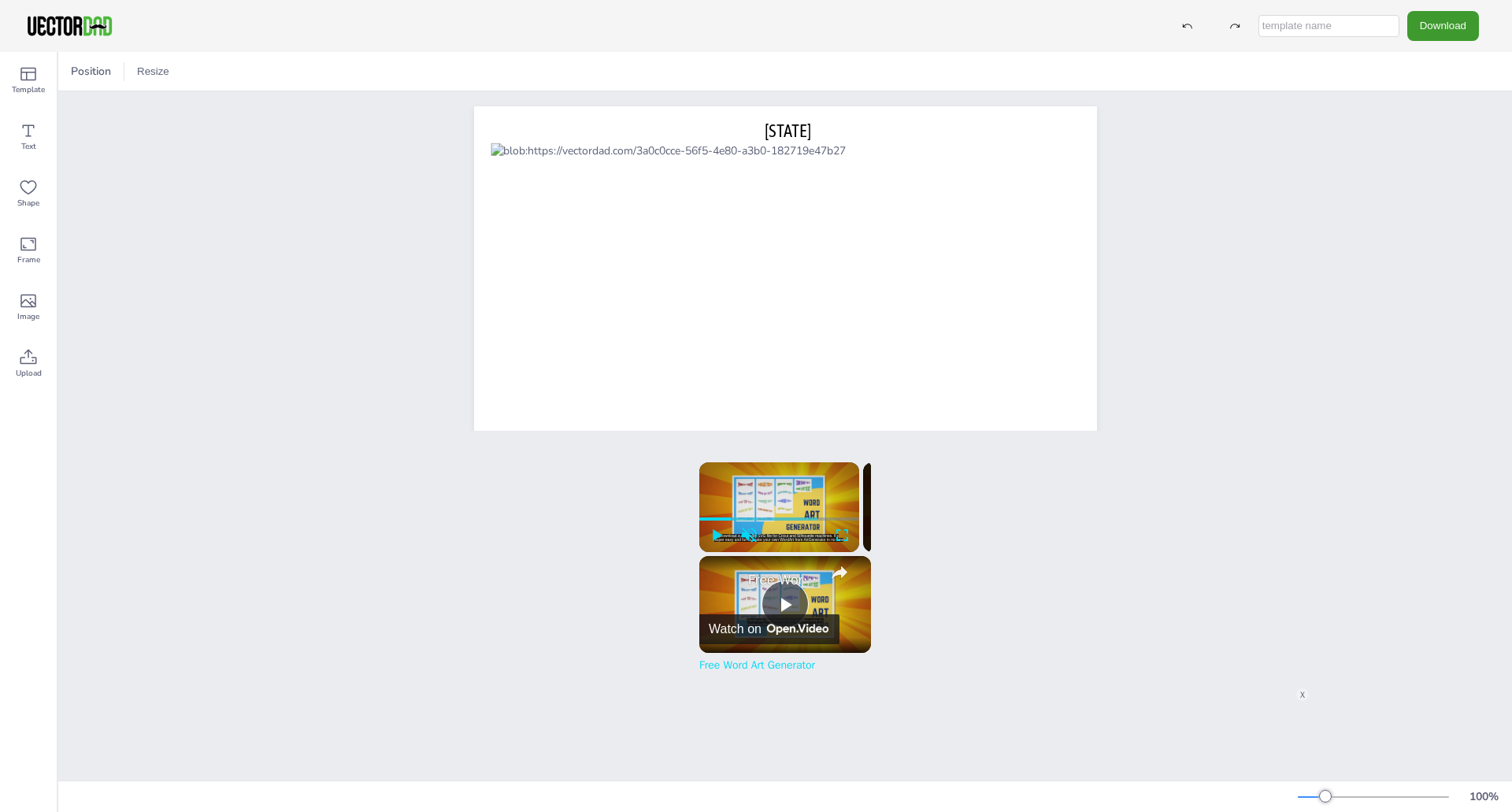 scroll, scrollTop: 0, scrollLeft: 0, axis: both 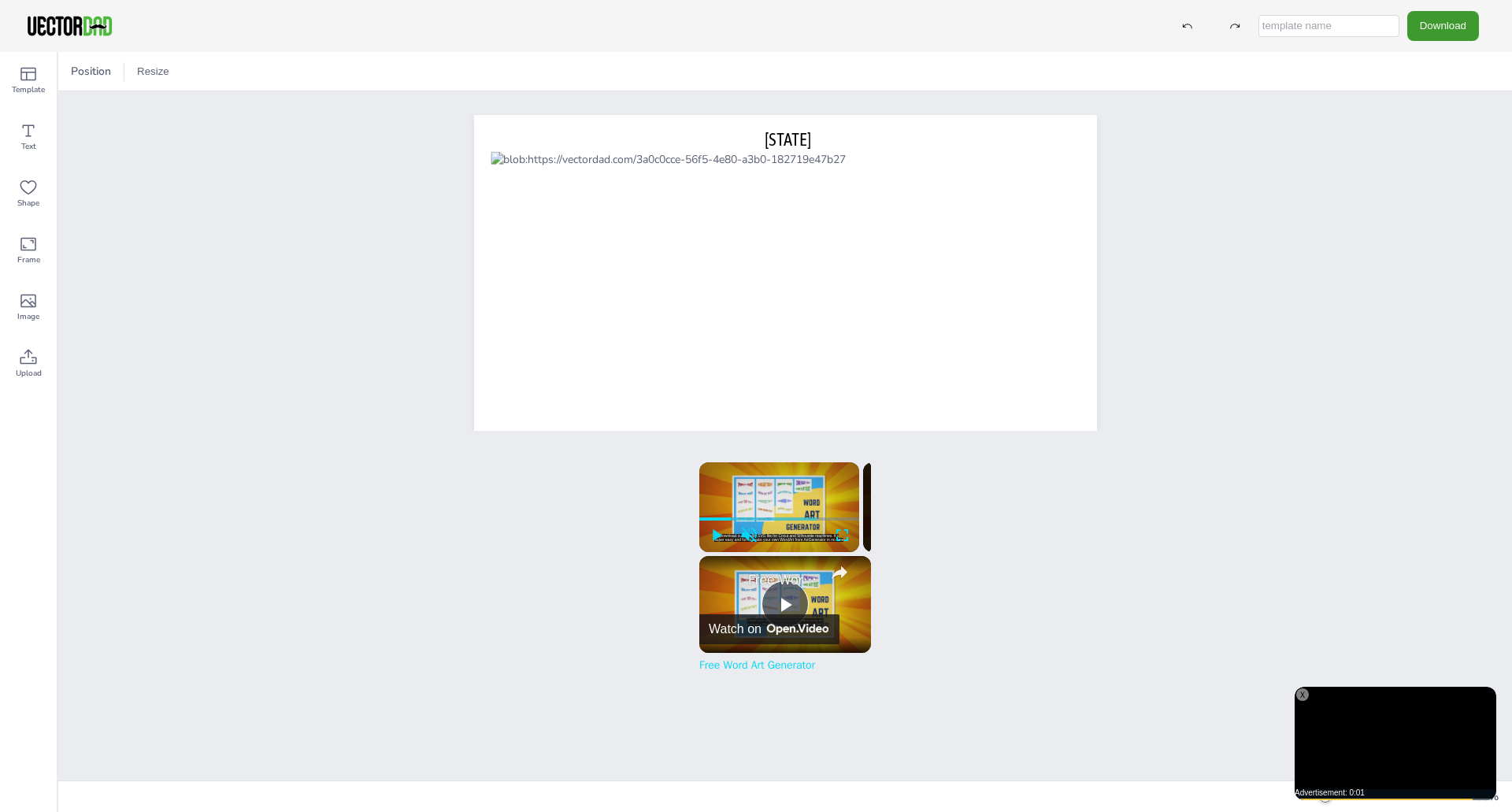 click on "X" at bounding box center (1303, 695) 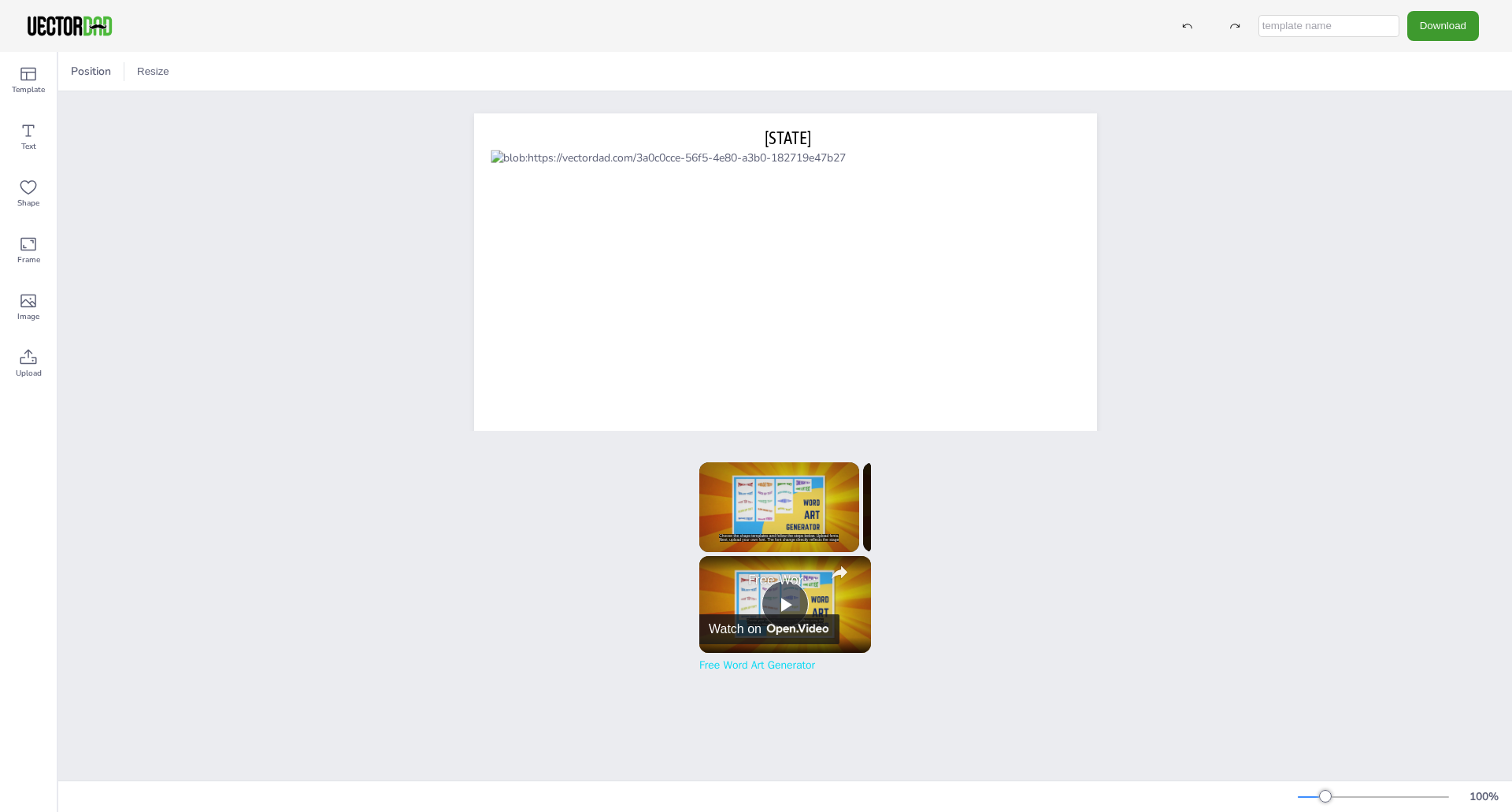 scroll, scrollTop: 0, scrollLeft: 0, axis: both 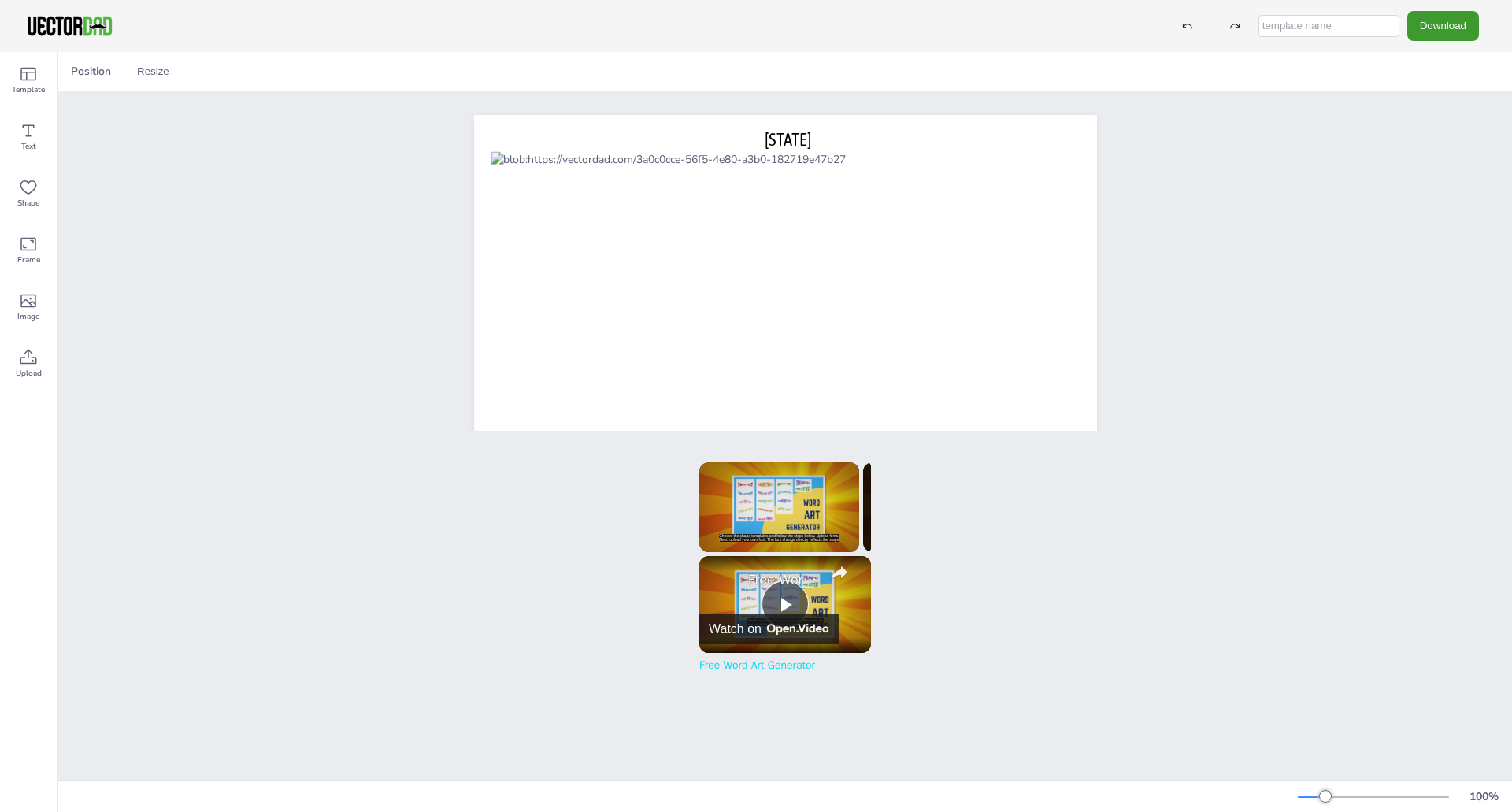 click at bounding box center [1373, 797] 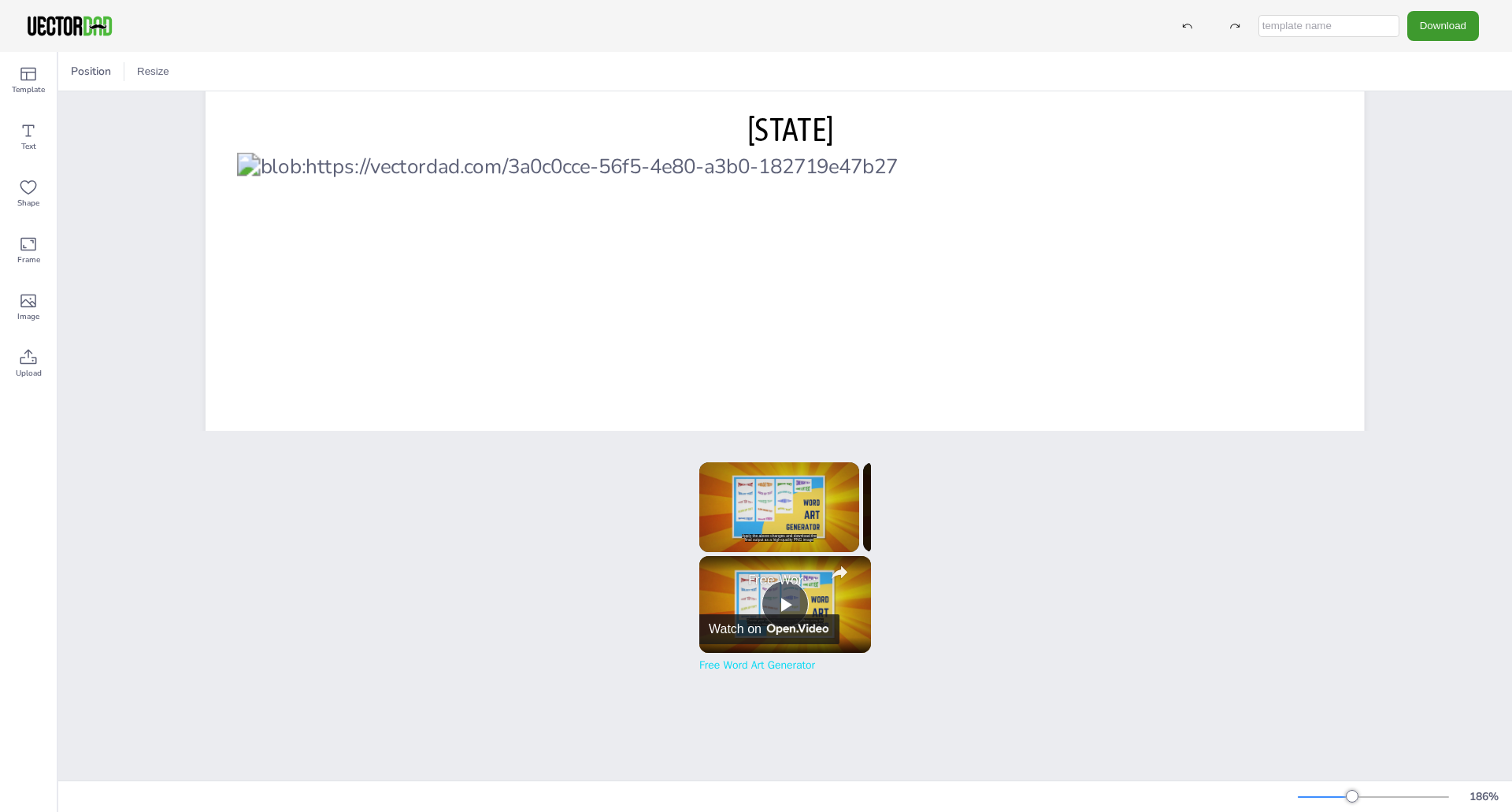 scroll, scrollTop: 0, scrollLeft: 0, axis: both 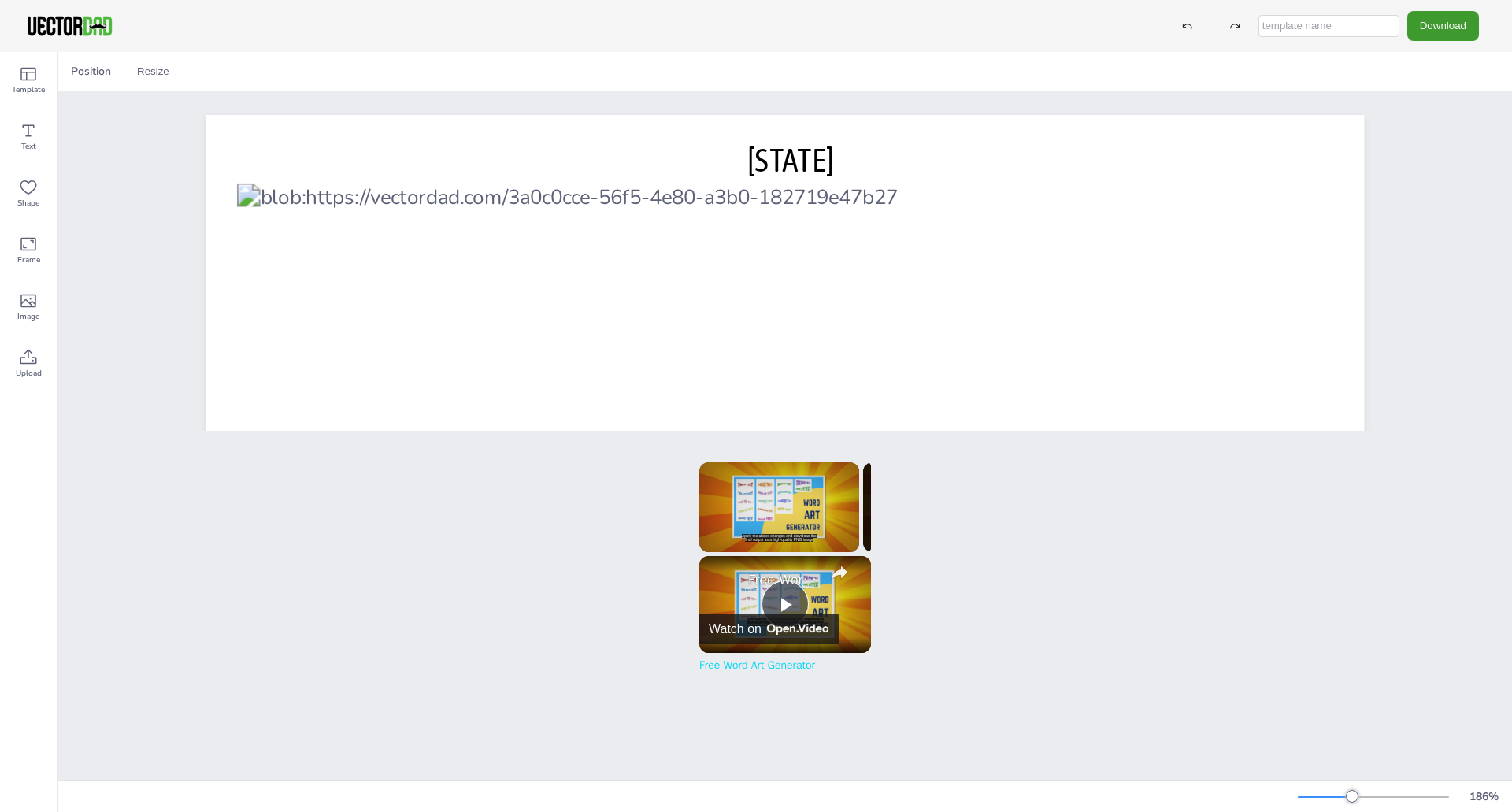 click at bounding box center (1329, 26) 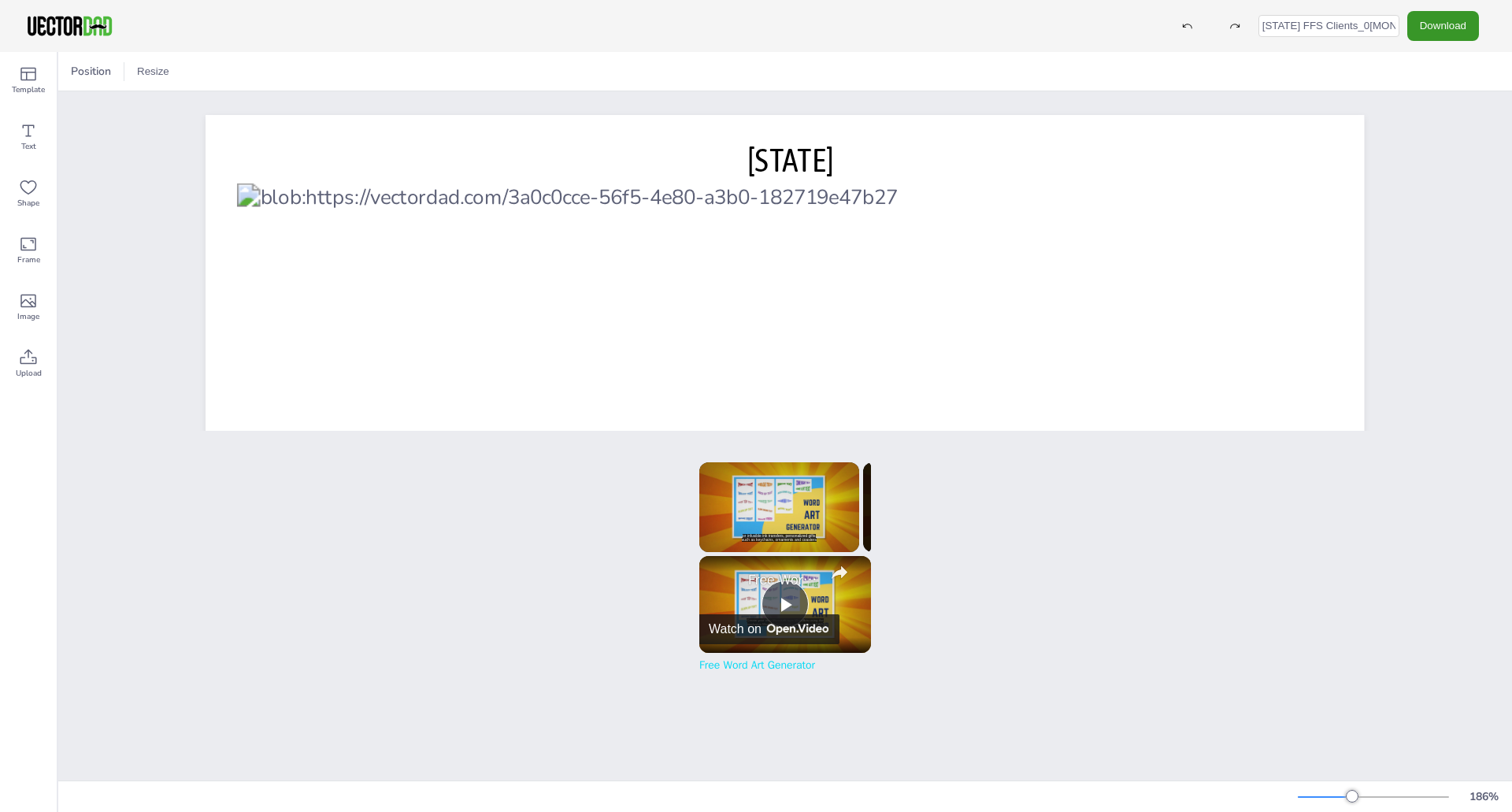 type on "[STATE] FFS Clients_0[MONTH].[DAY].[YEAR]" 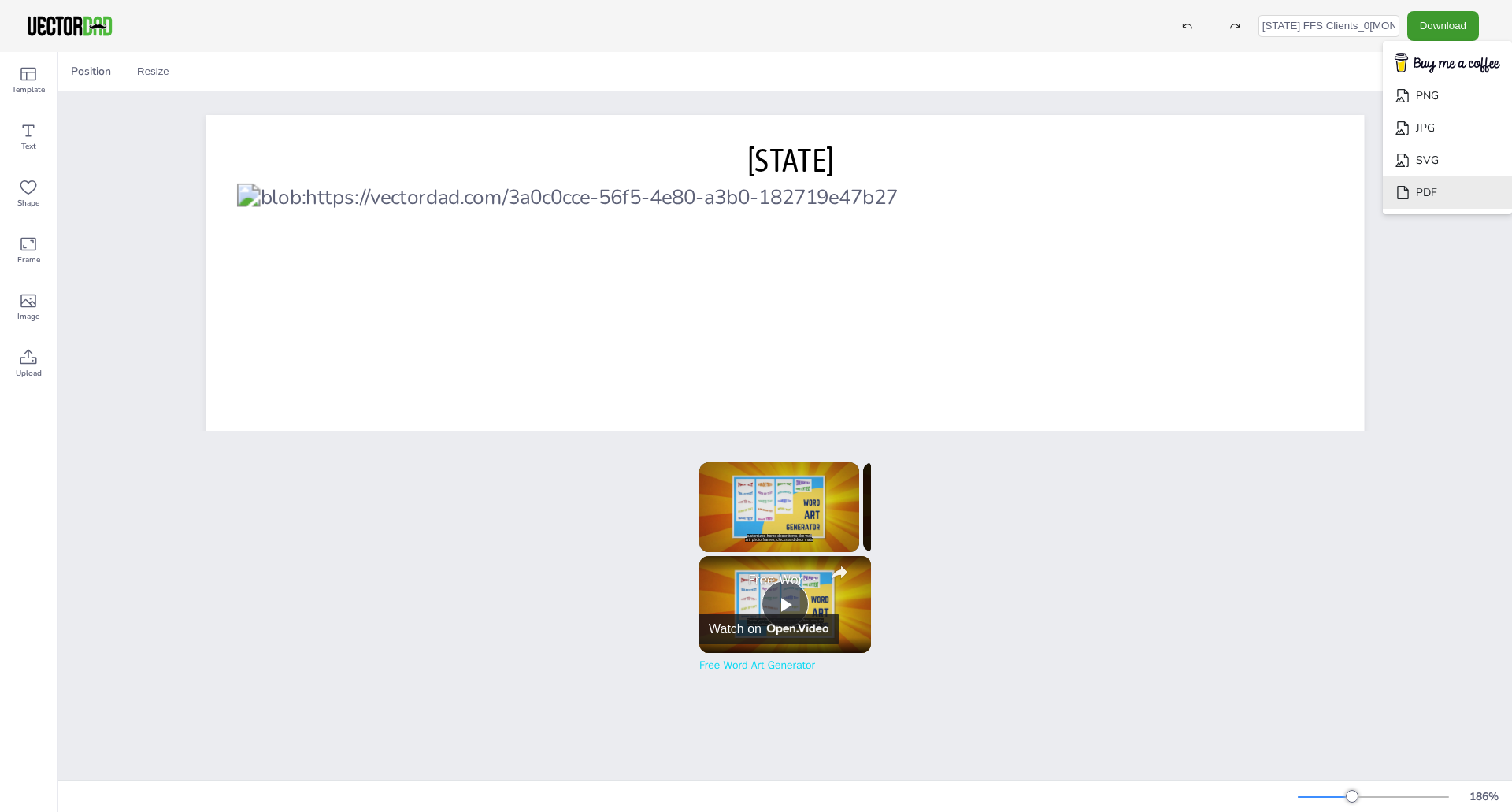 click on "PDF" at bounding box center [1447, 192] 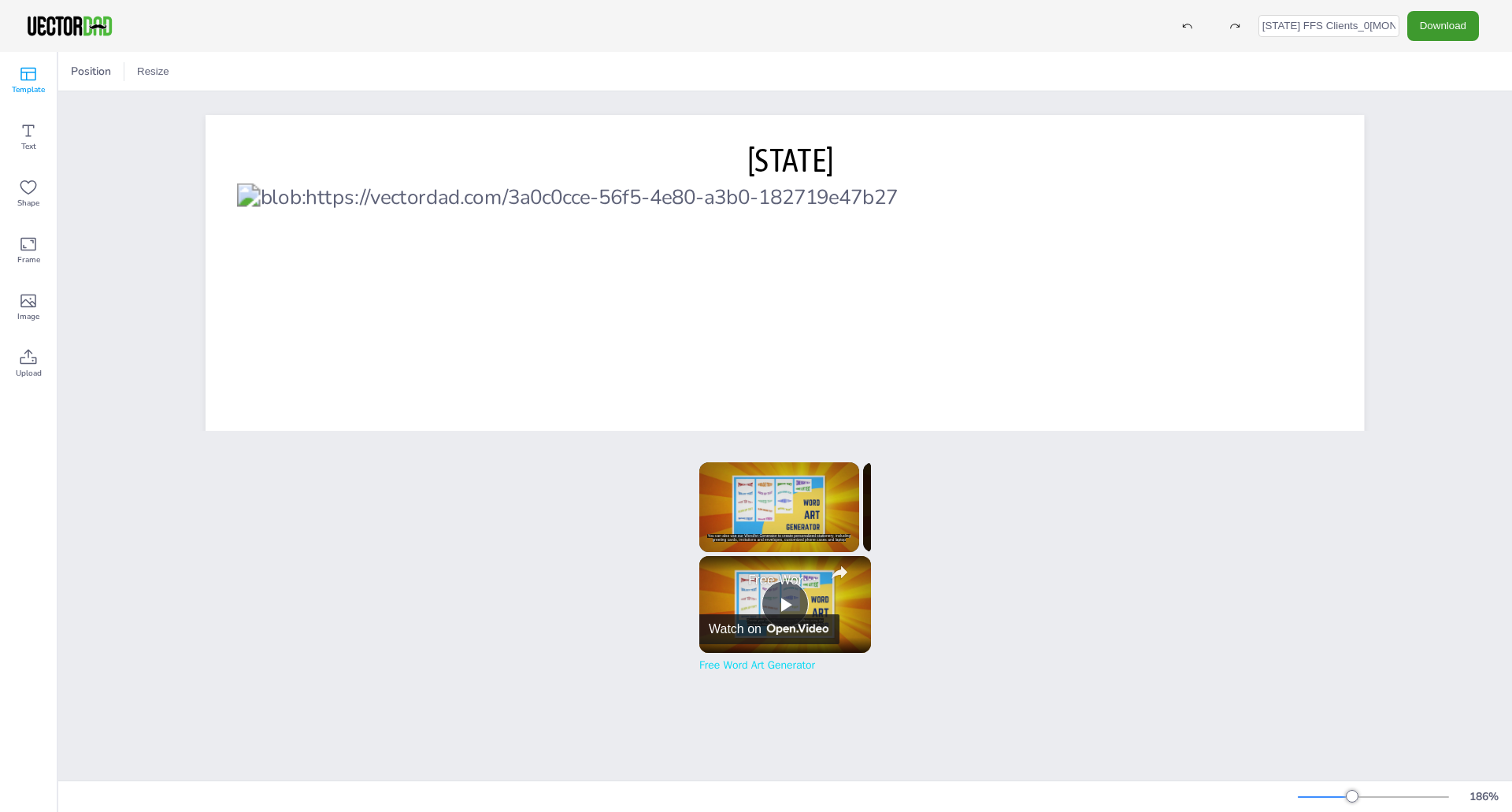 click 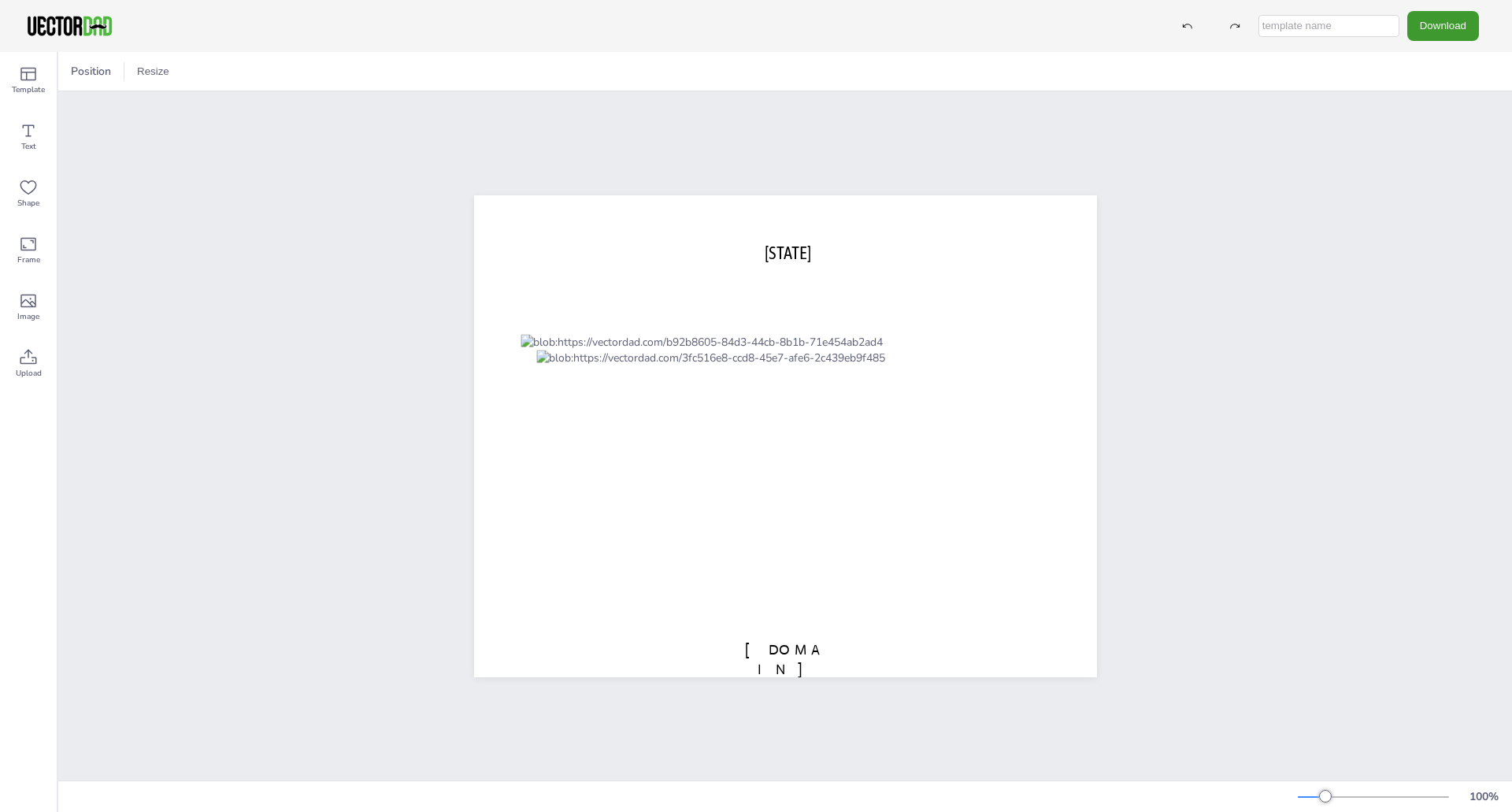 scroll, scrollTop: 0, scrollLeft: 0, axis: both 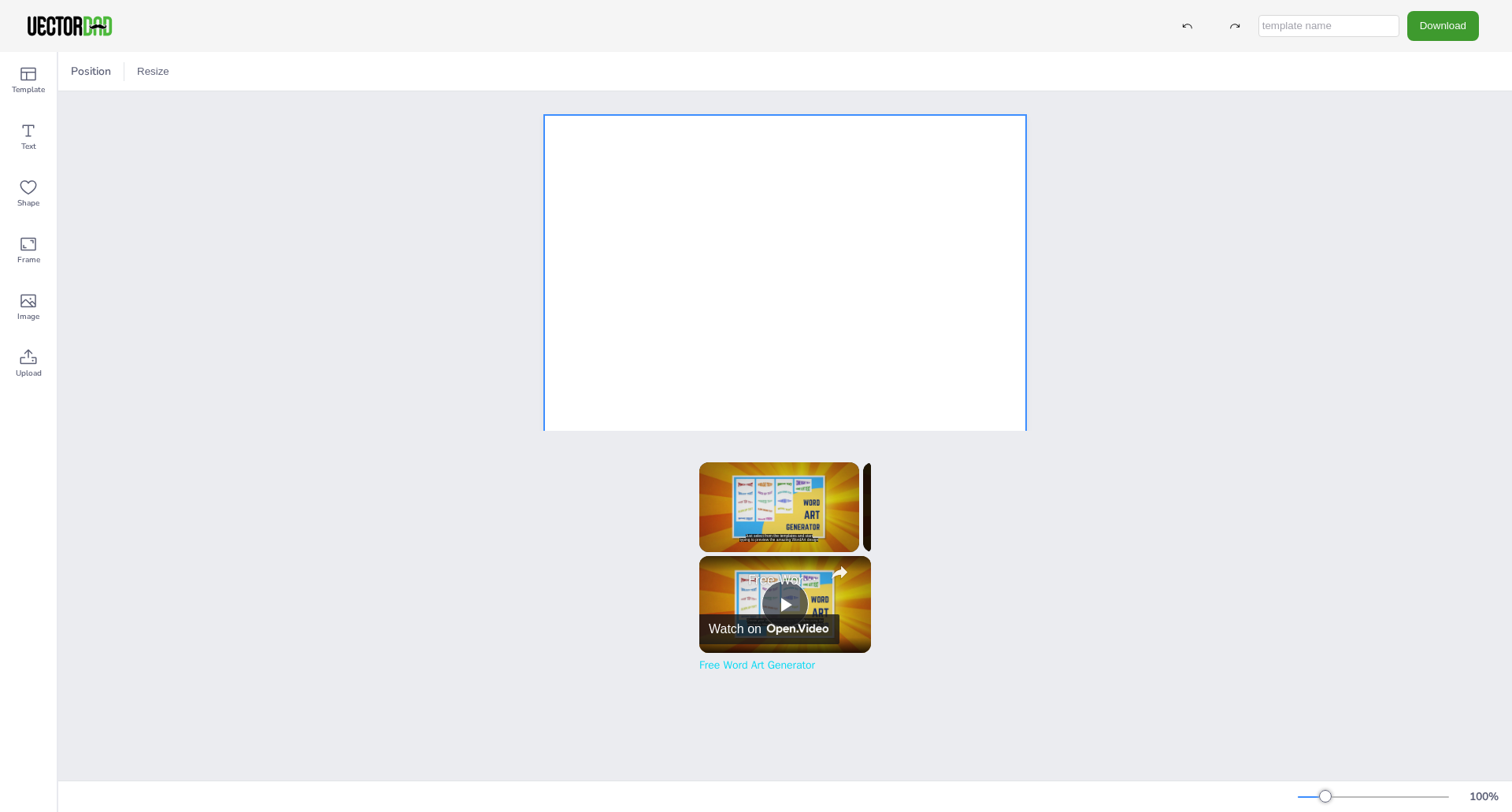click at bounding box center (785, 426) 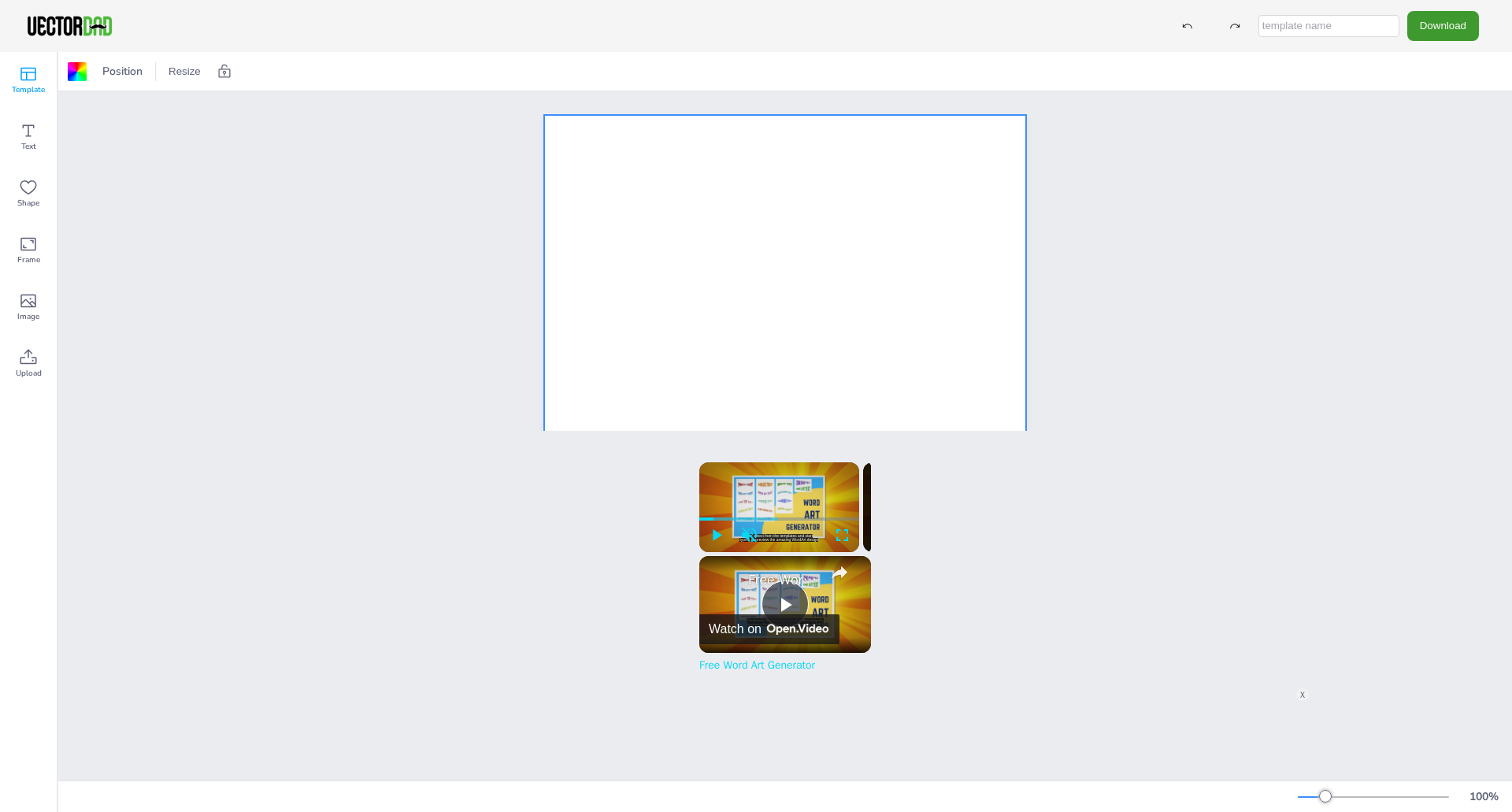 click 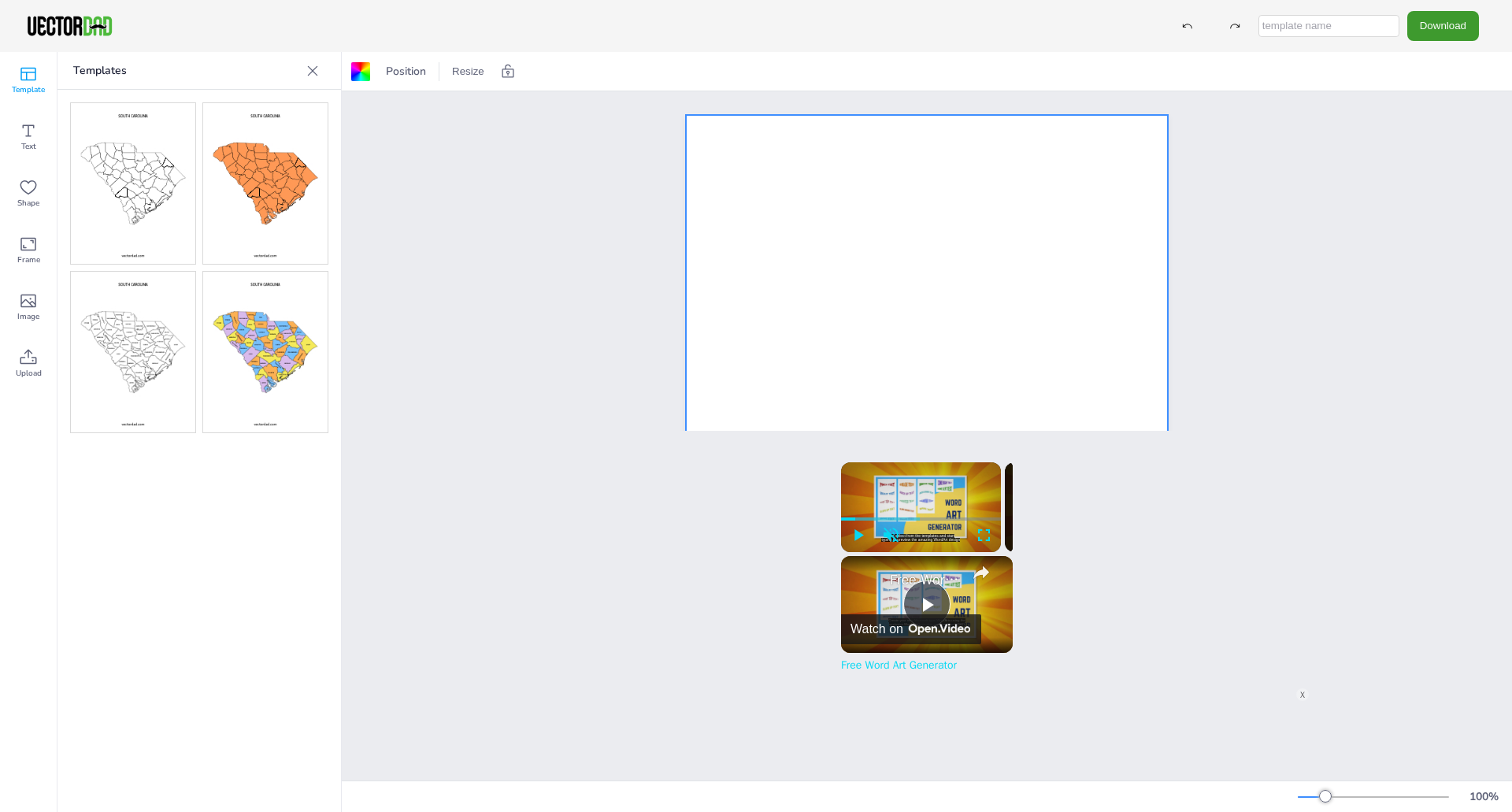 click at bounding box center [133, 352] 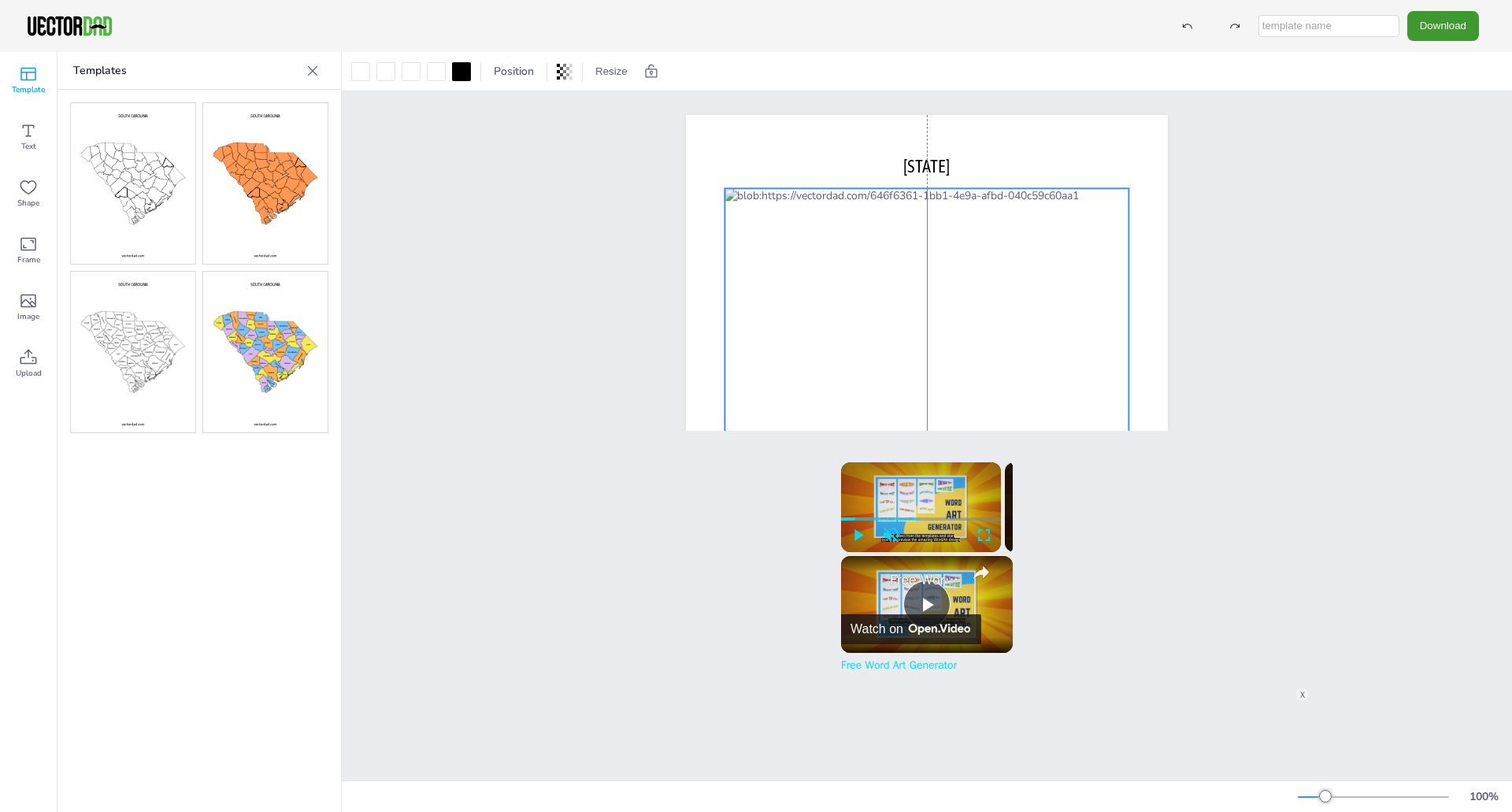 drag, startPoint x: 934, startPoint y: 373, endPoint x: 934, endPoint y: 295, distance: 78 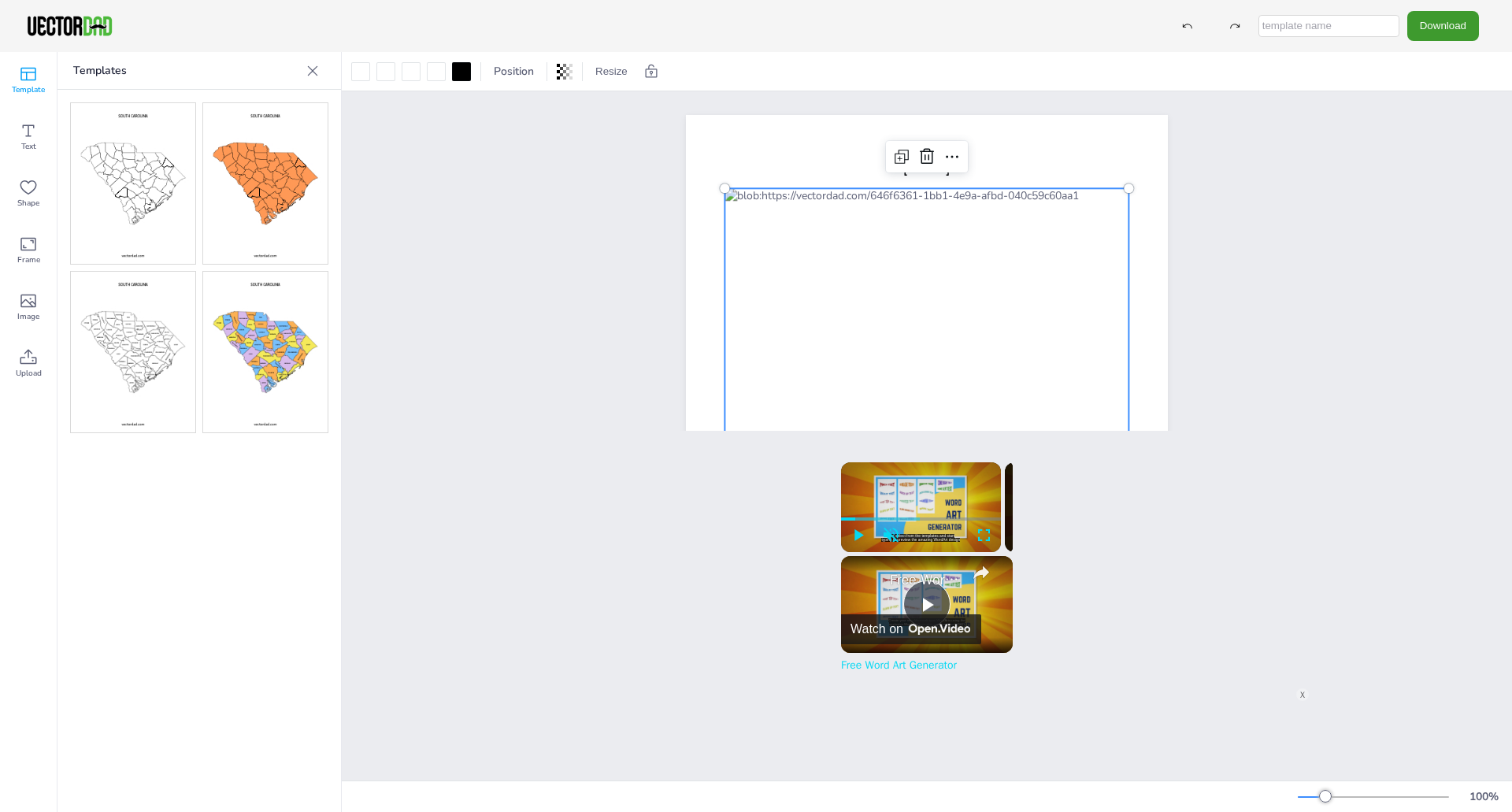 click at bounding box center (927, 157) 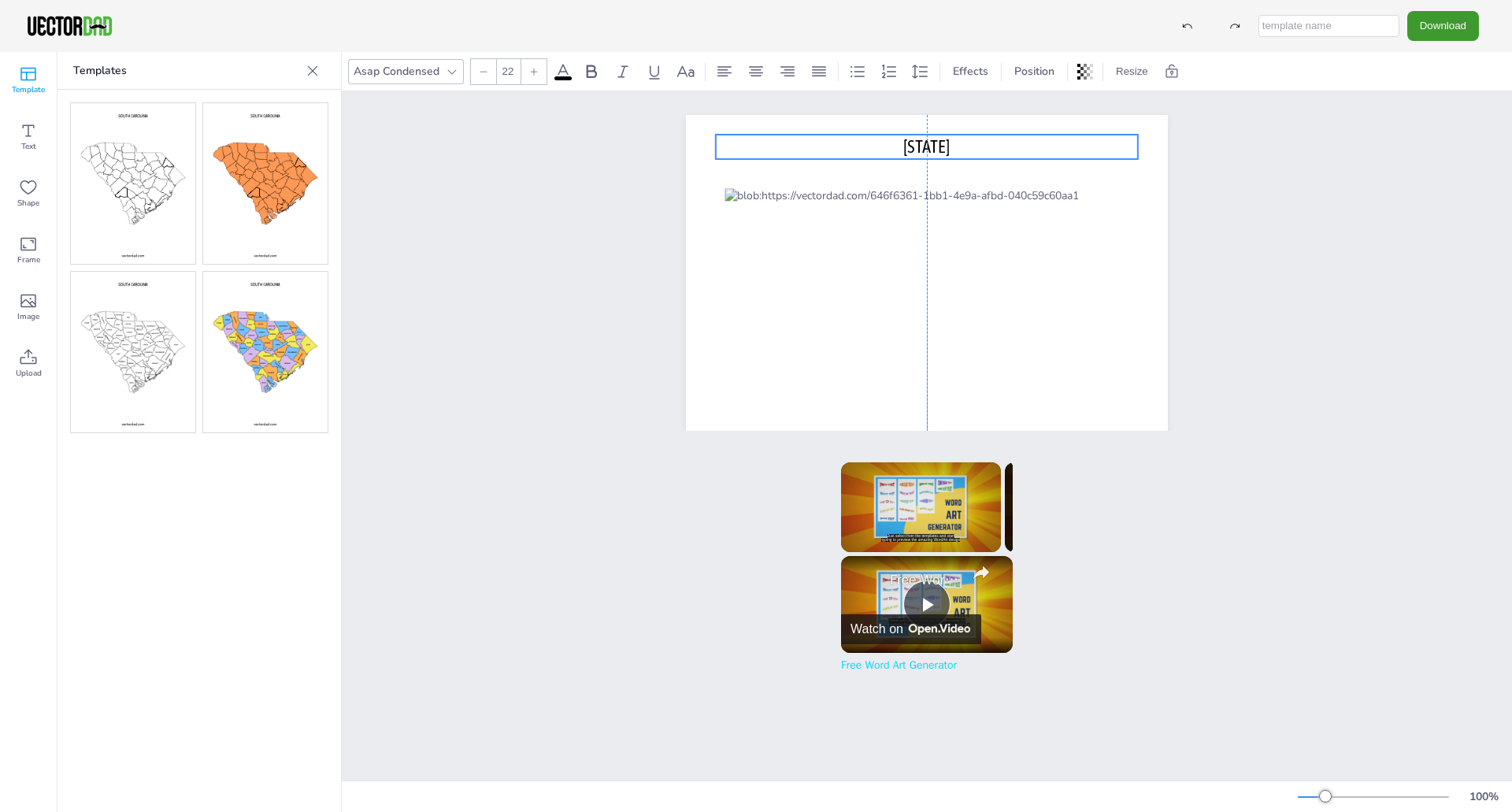 drag, startPoint x: 991, startPoint y: 169, endPoint x: 991, endPoint y: 150, distance: 19 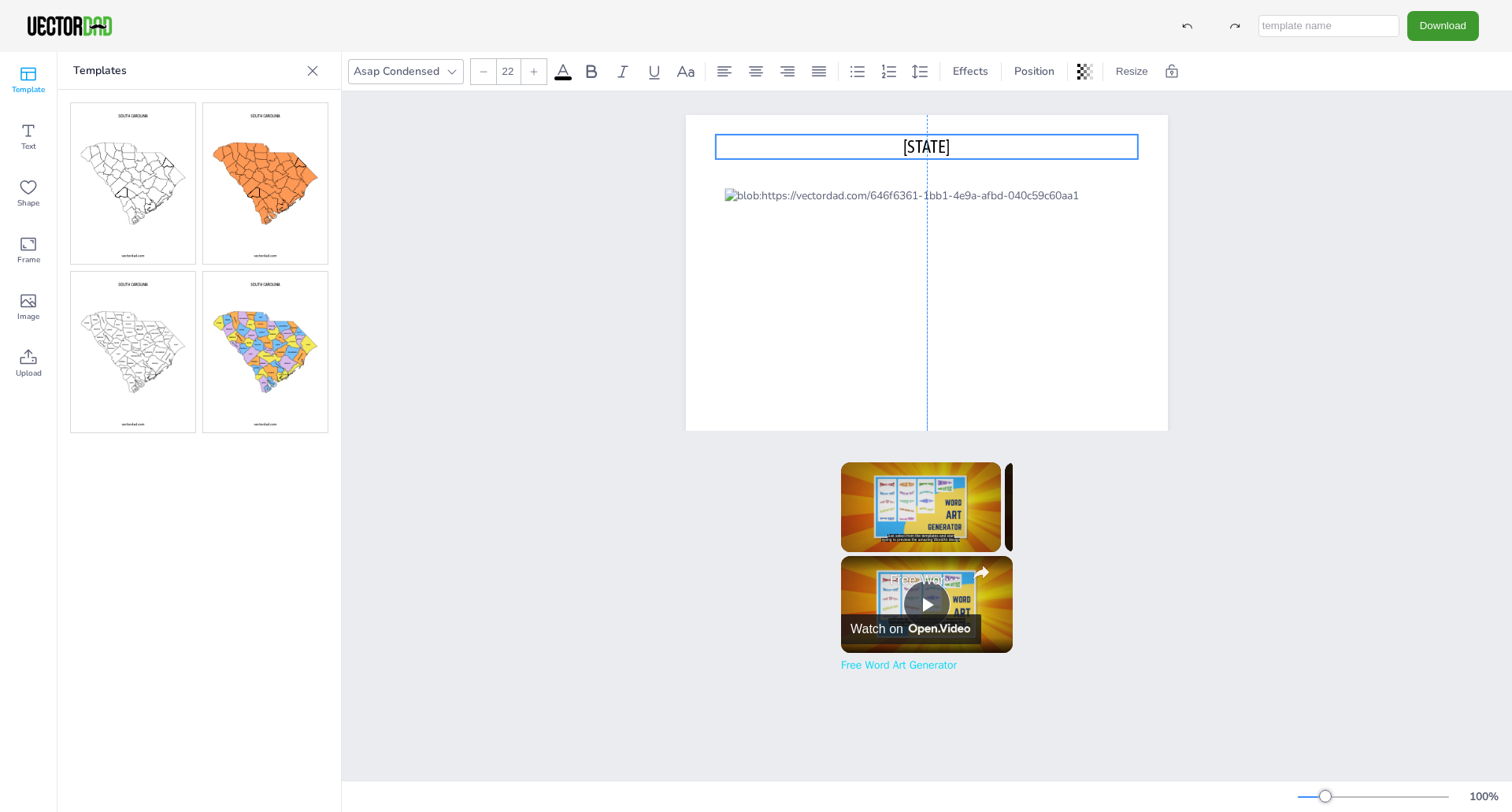 click on "SOUTH CAROLINA" at bounding box center [927, 146] 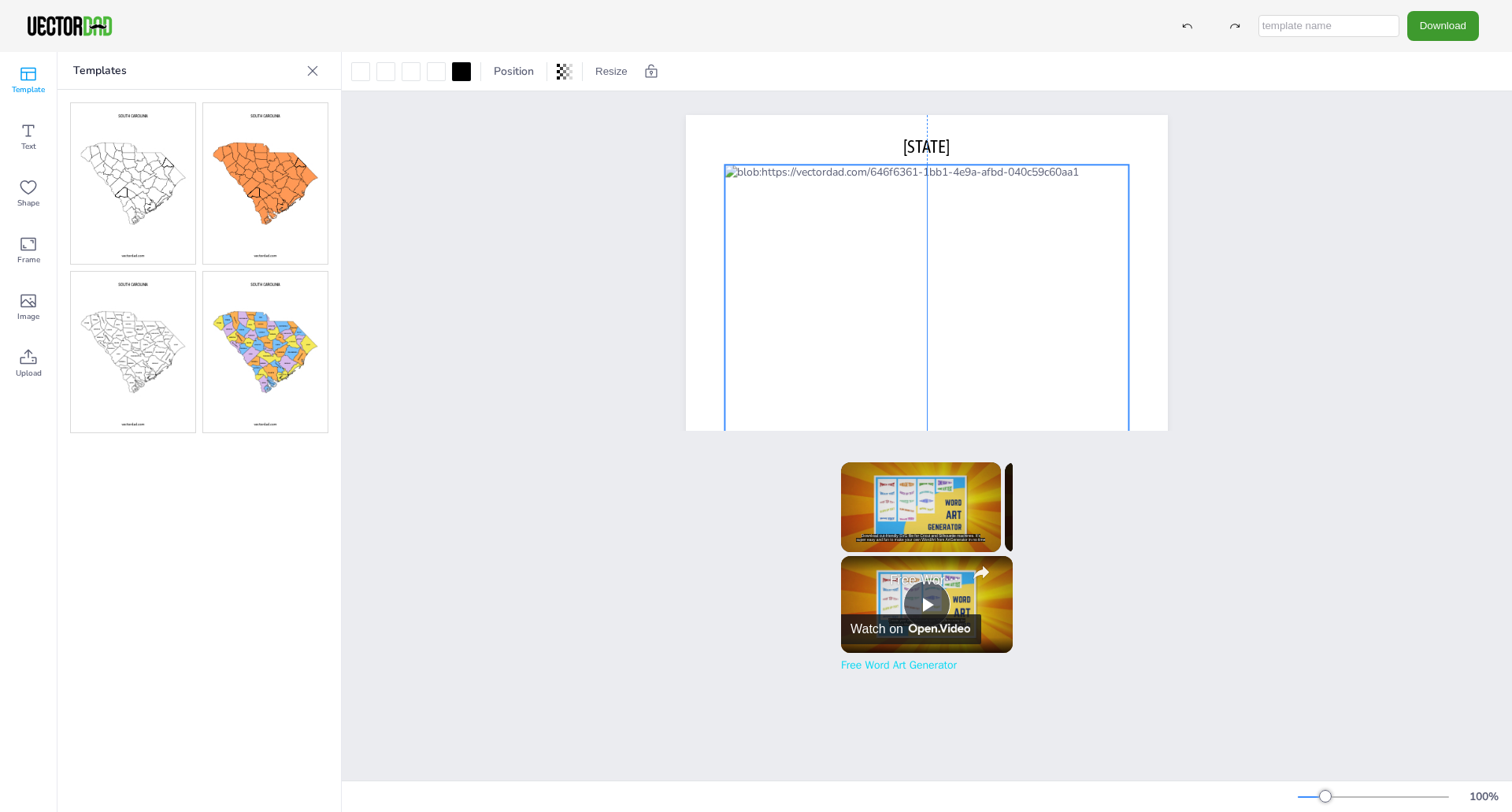 drag, startPoint x: 973, startPoint y: 272, endPoint x: 973, endPoint y: 248, distance: 24 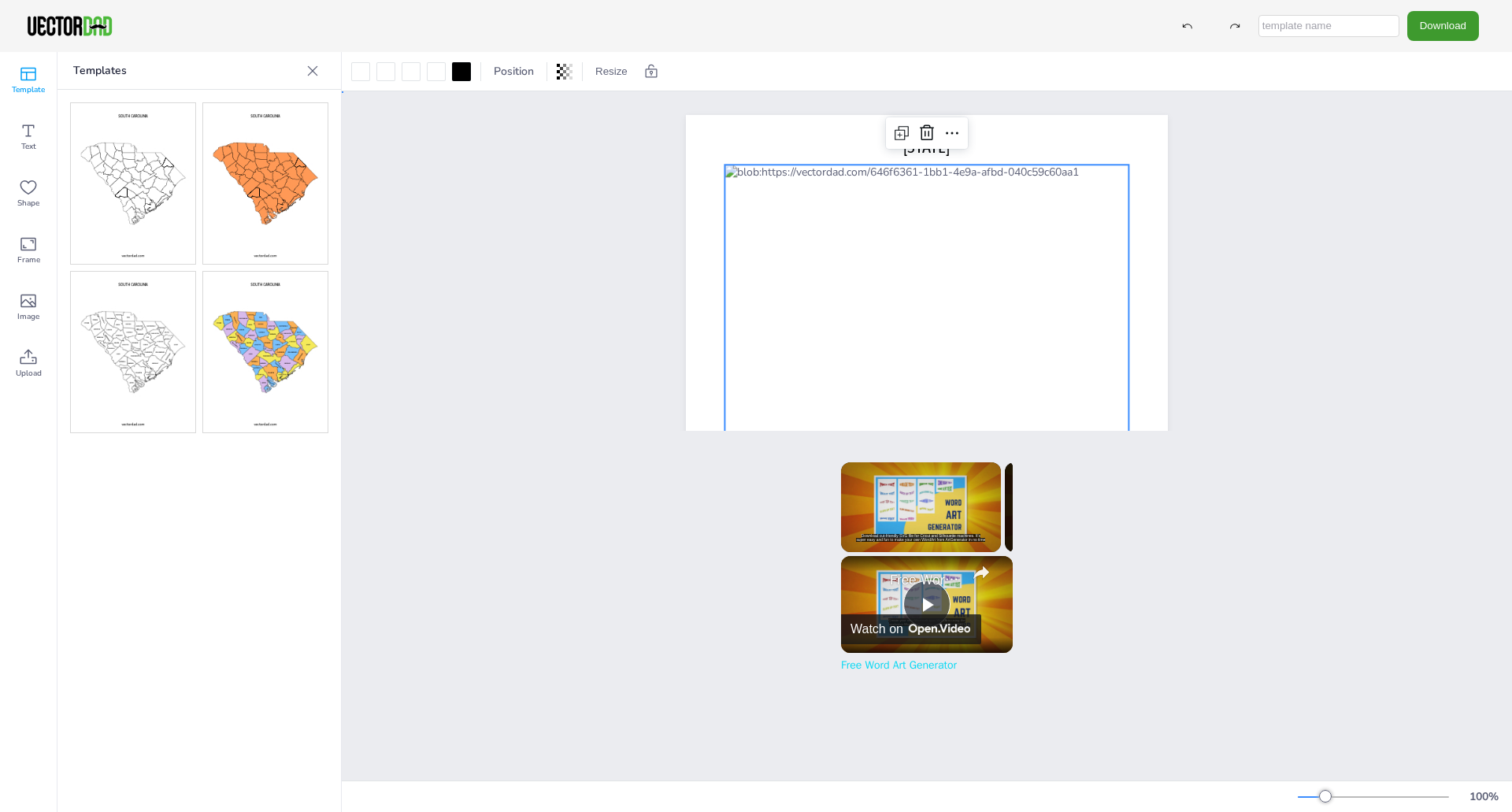 click on "vectordad.com SOUTH CAROLINA" at bounding box center [927, 426] 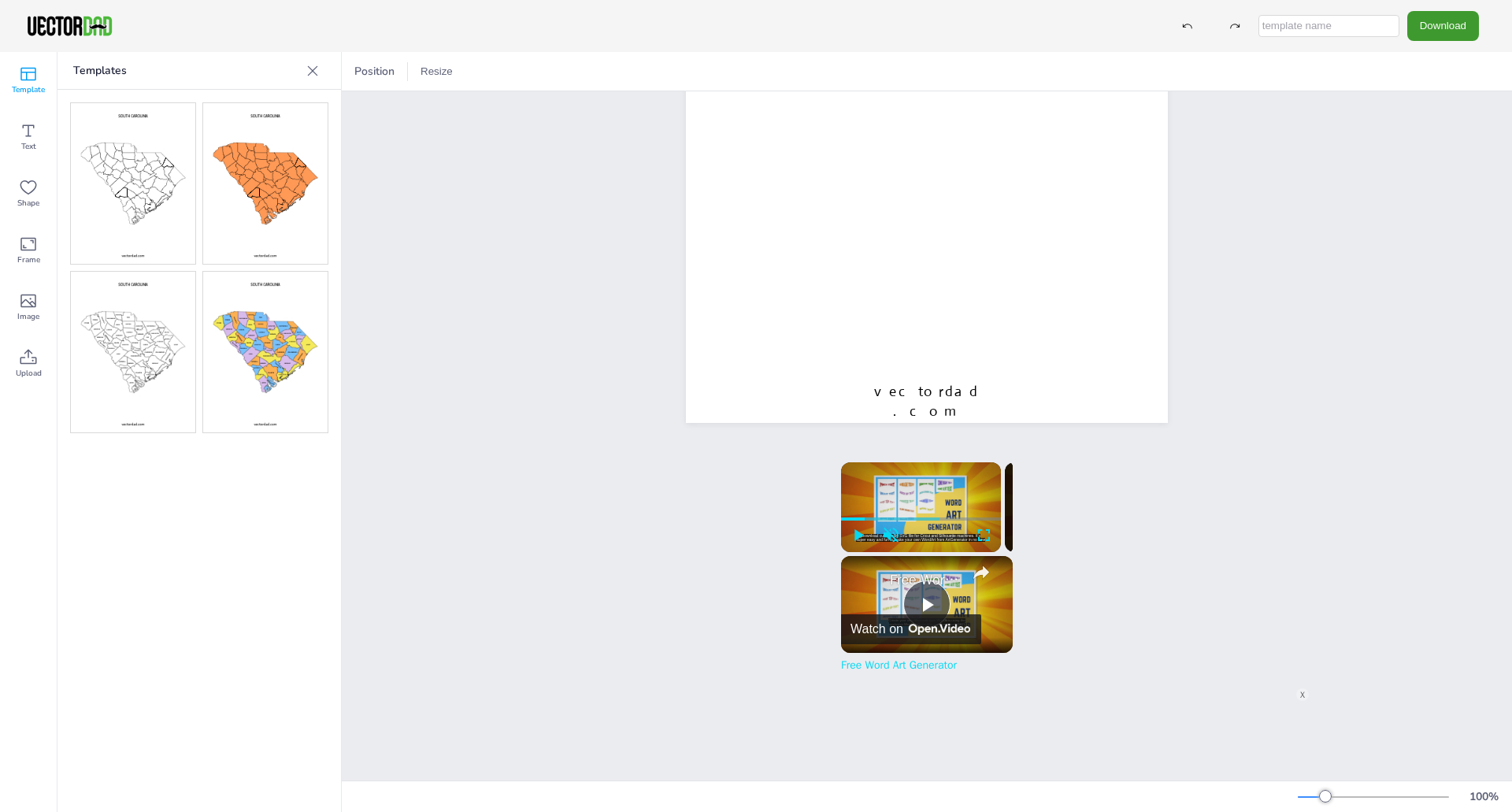scroll, scrollTop: 343, scrollLeft: 0, axis: vertical 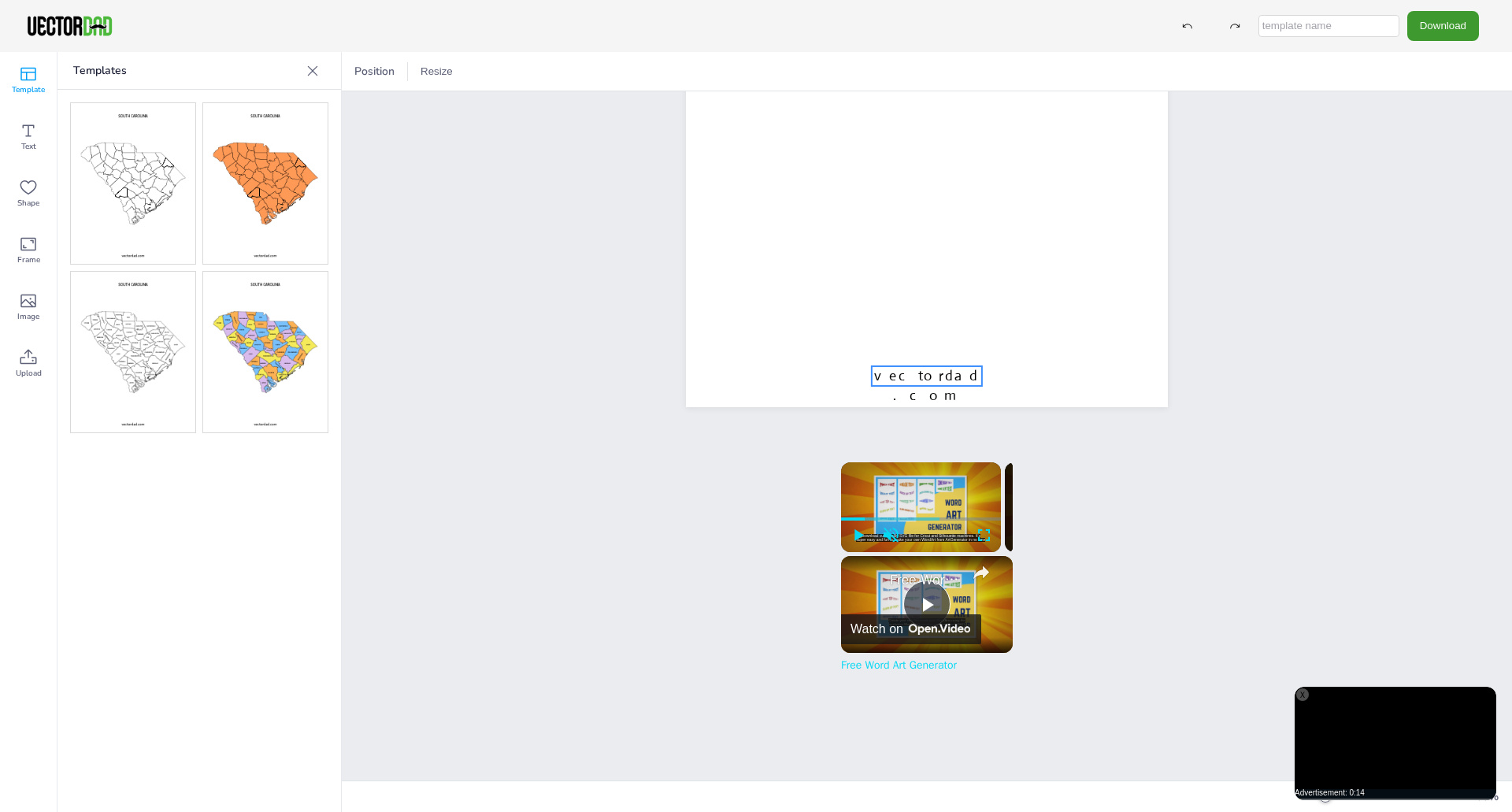 click on "vectordad.com" at bounding box center (926, 385) 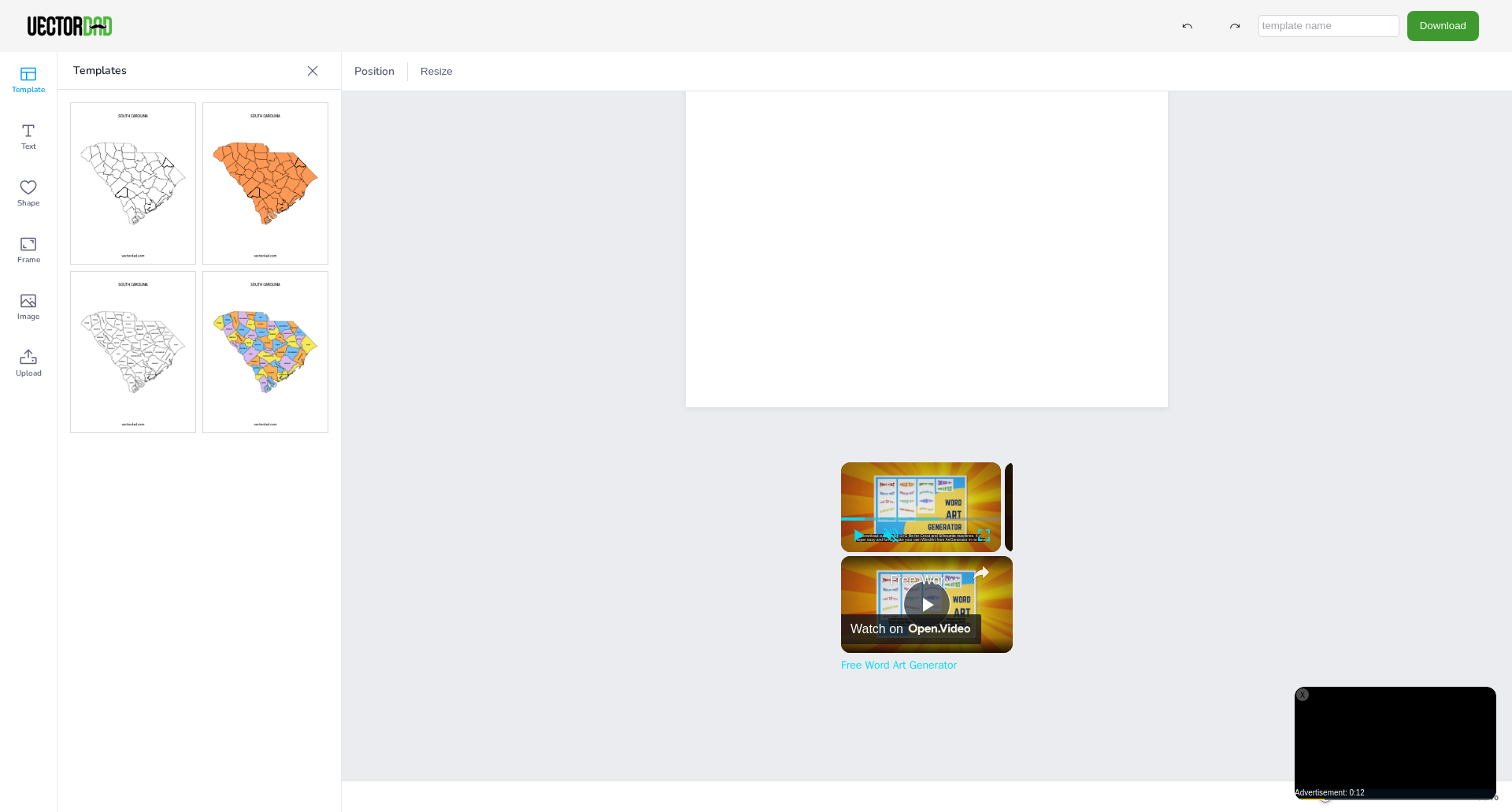 click on "SOUTH CAROLINA" at bounding box center [927, 95] 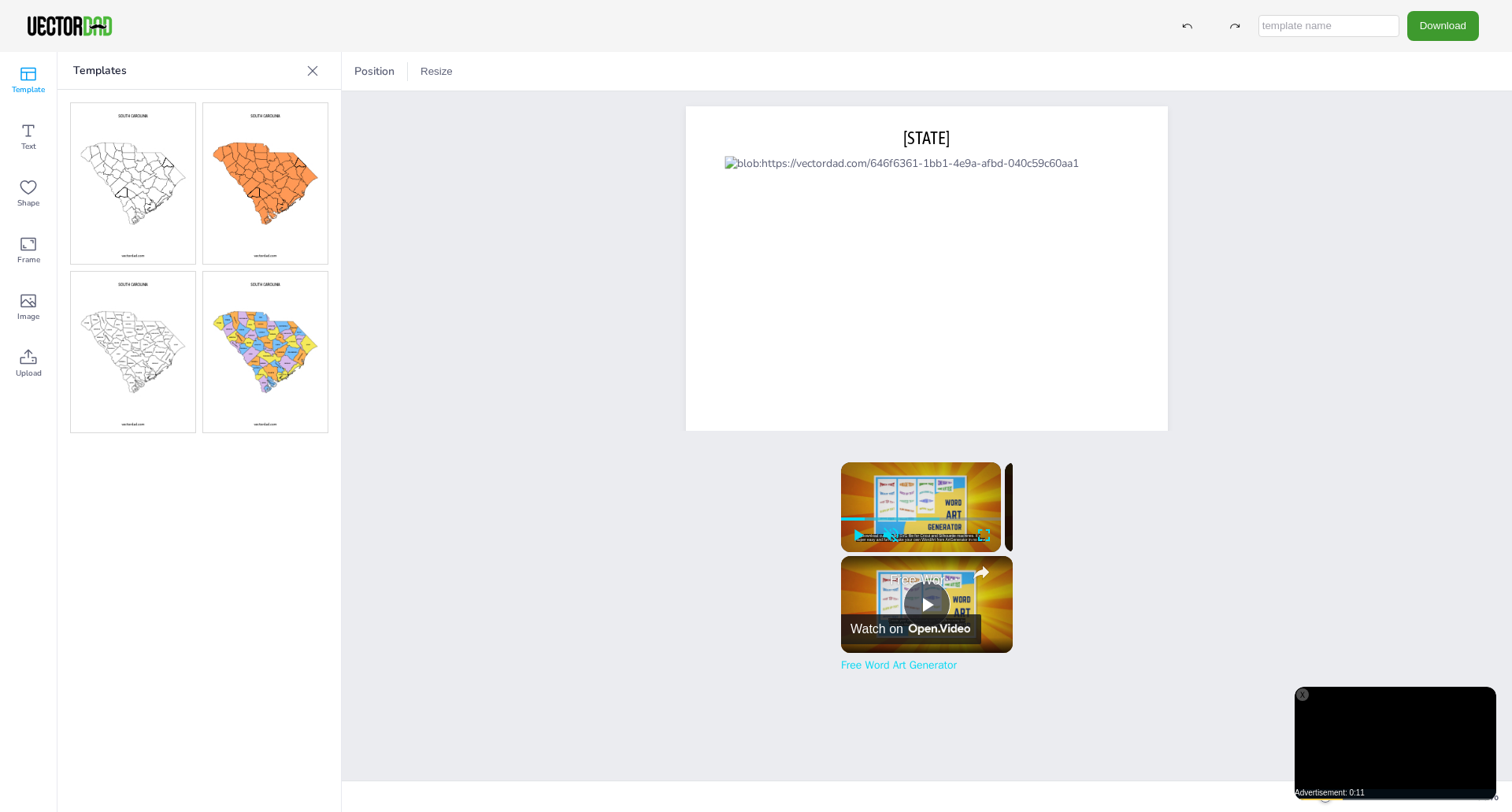 scroll, scrollTop: 0, scrollLeft: 0, axis: both 